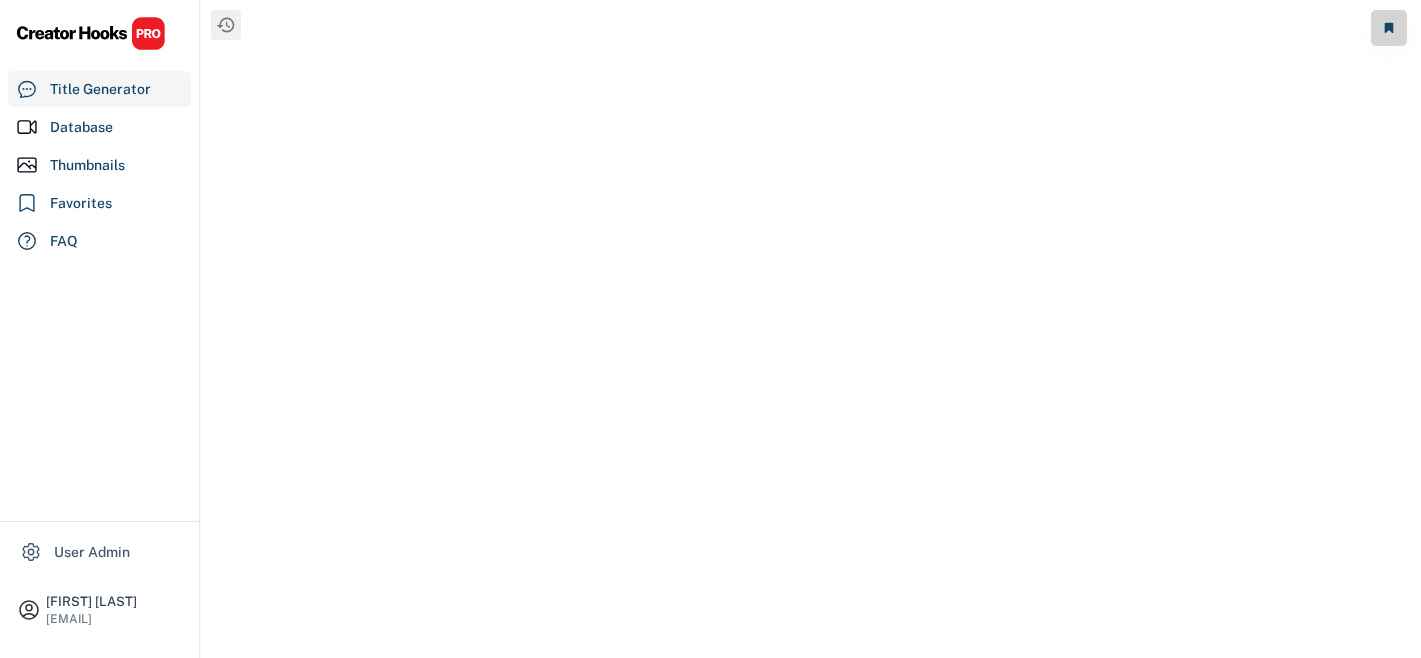 scroll, scrollTop: 0, scrollLeft: 0, axis: both 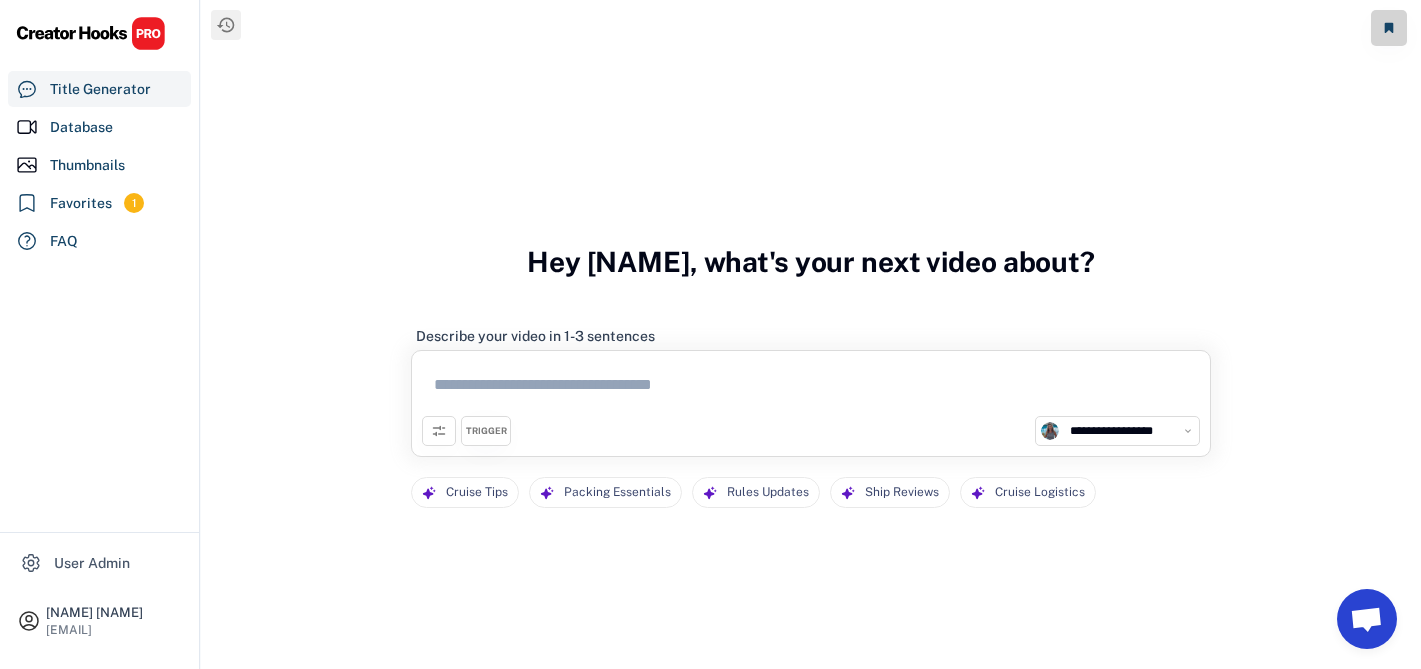 select on "**********" 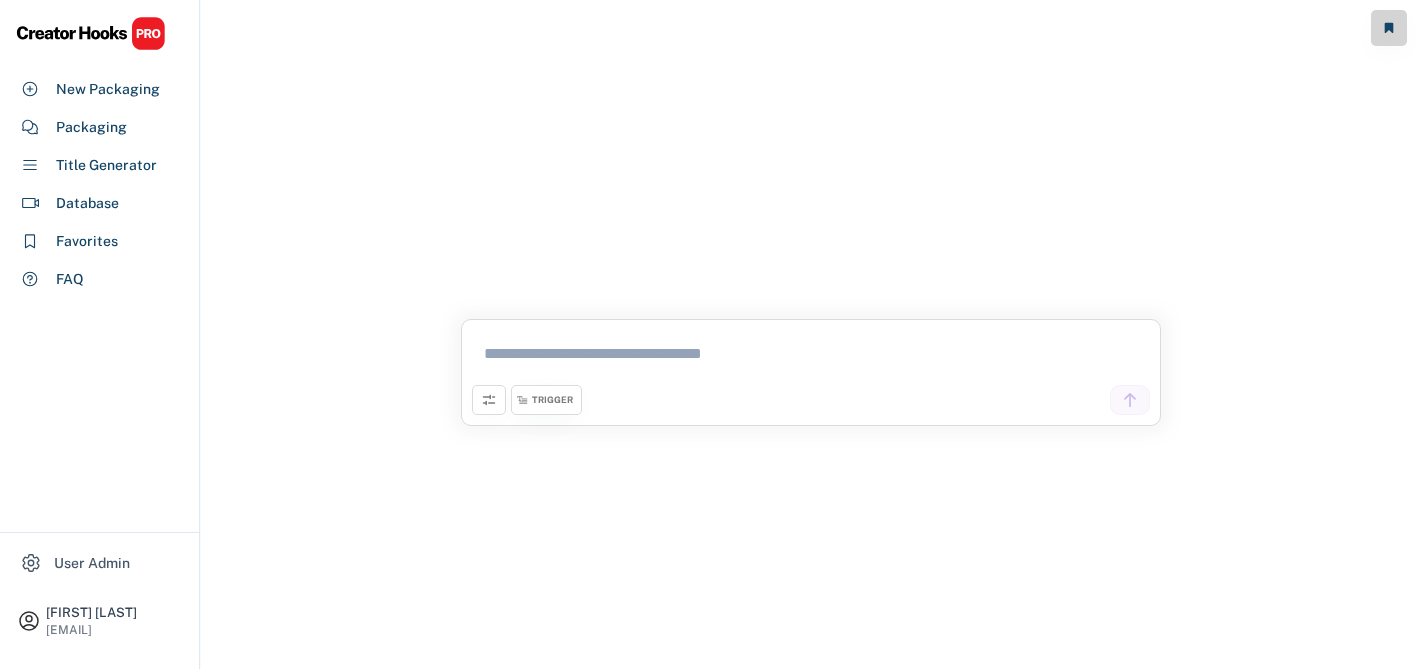 scroll, scrollTop: 0, scrollLeft: 0, axis: both 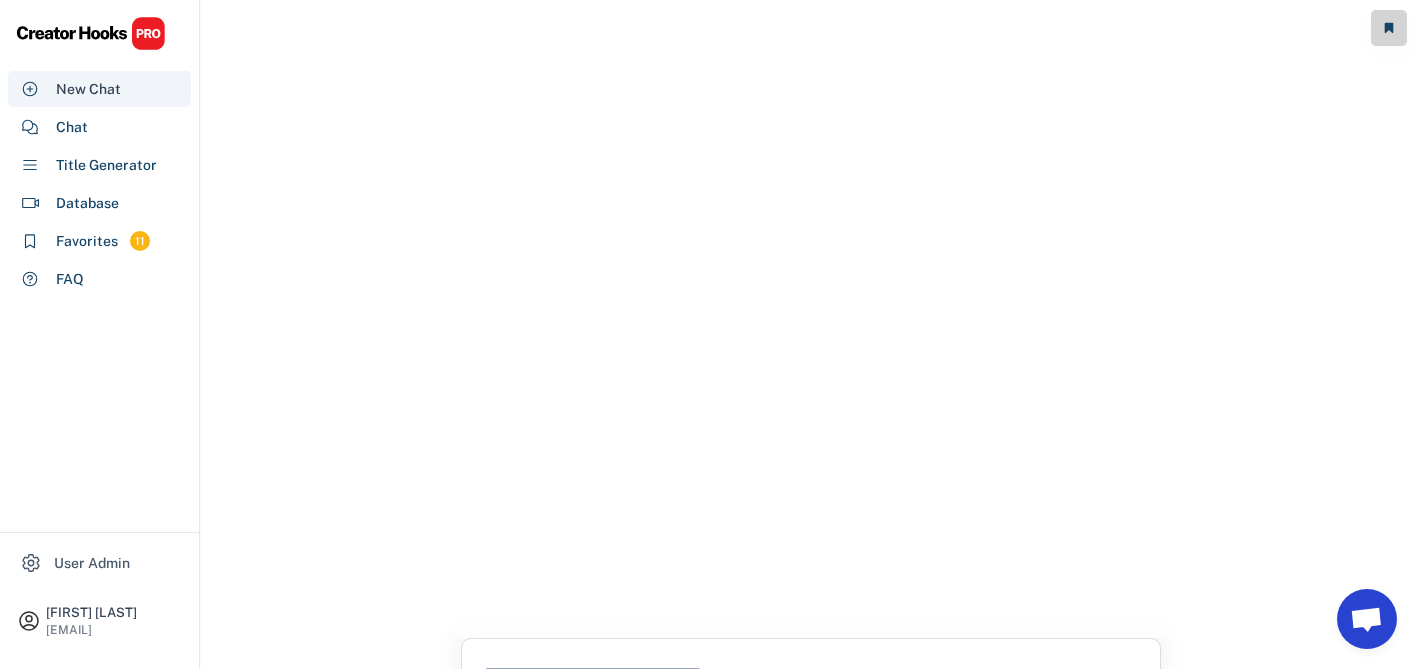 click on "New Chat" at bounding box center (88, 89) 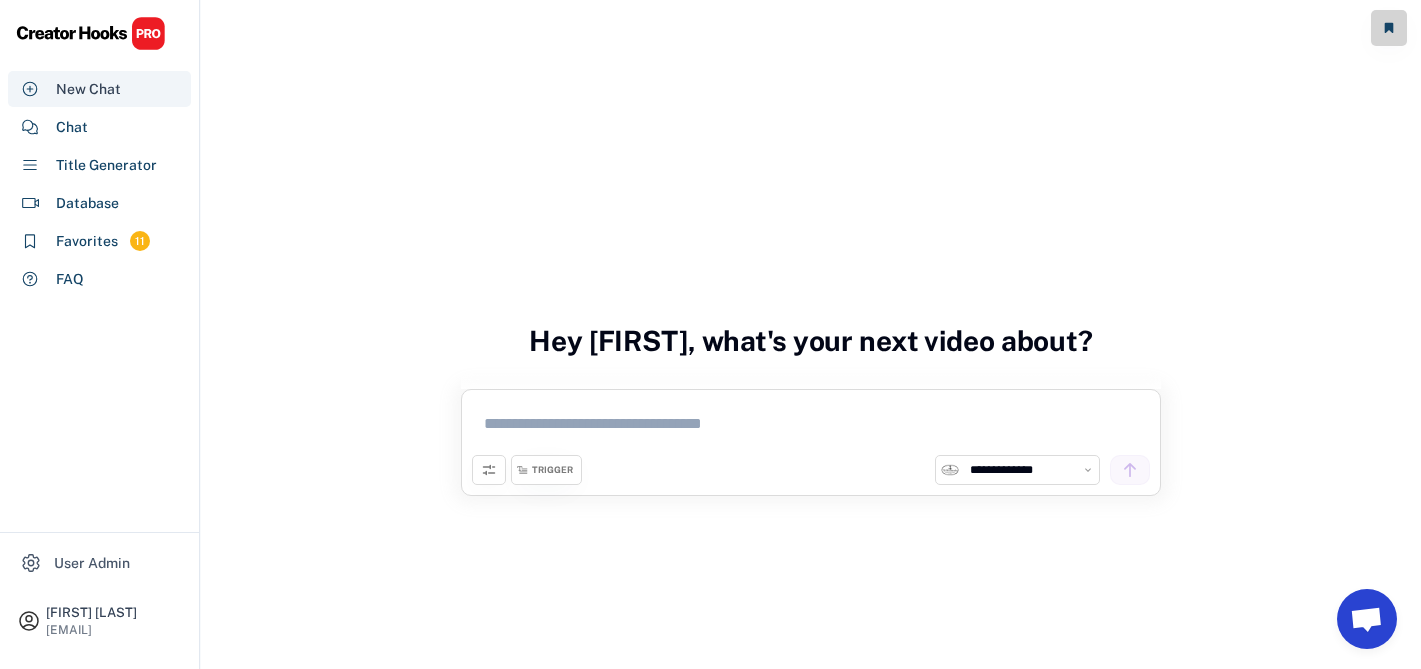 click on "New Chat" at bounding box center [88, 89] 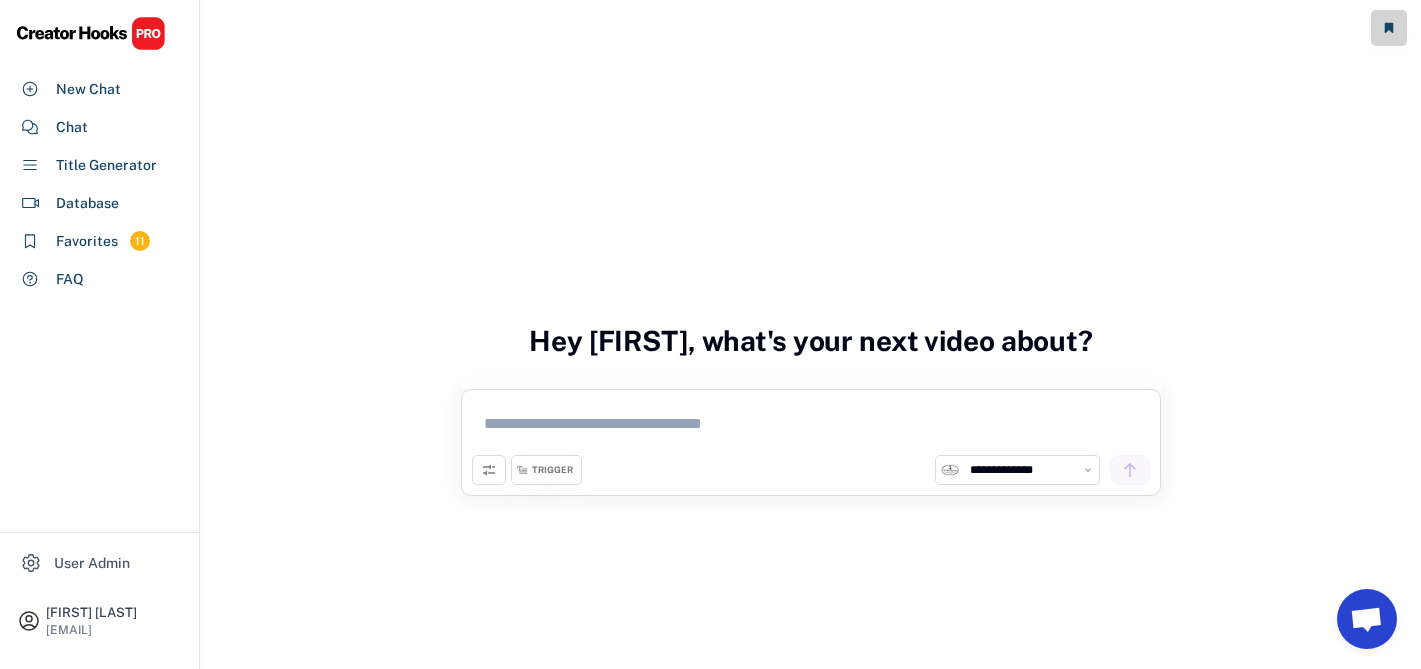 scroll, scrollTop: 131, scrollLeft: 0, axis: vertical 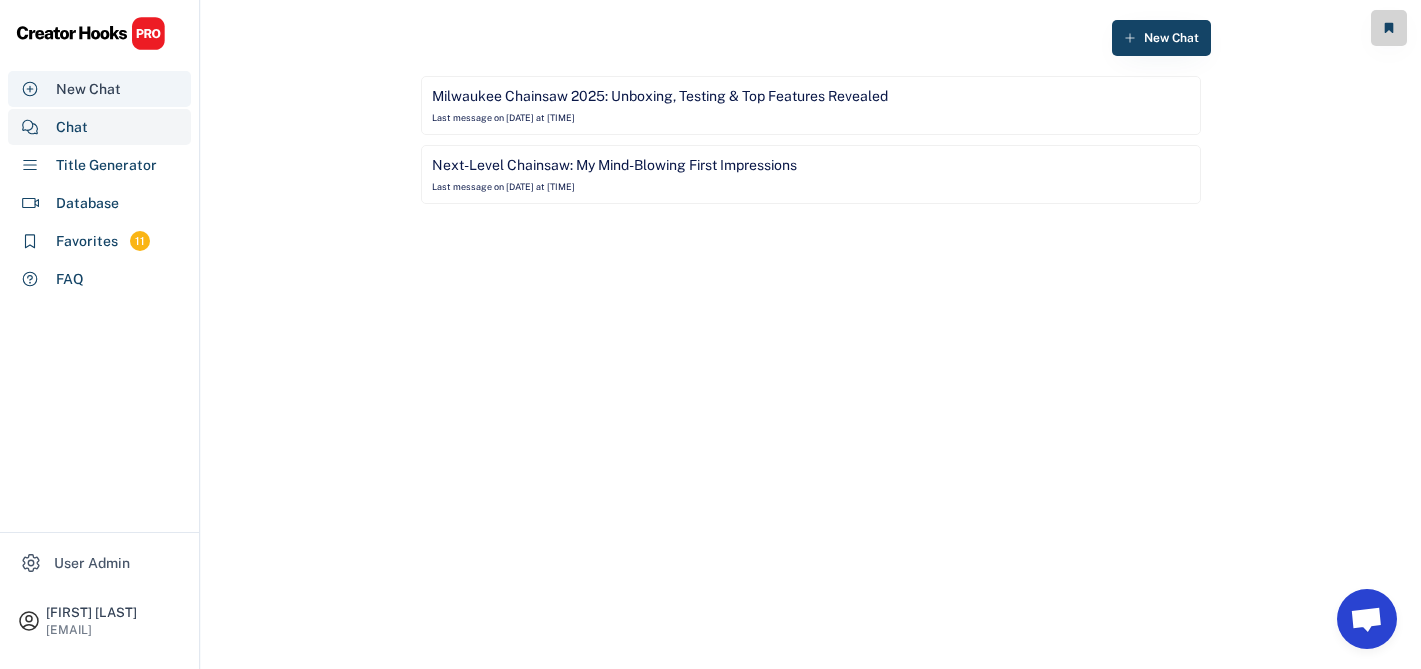 click on "New Chat" at bounding box center (88, 89) 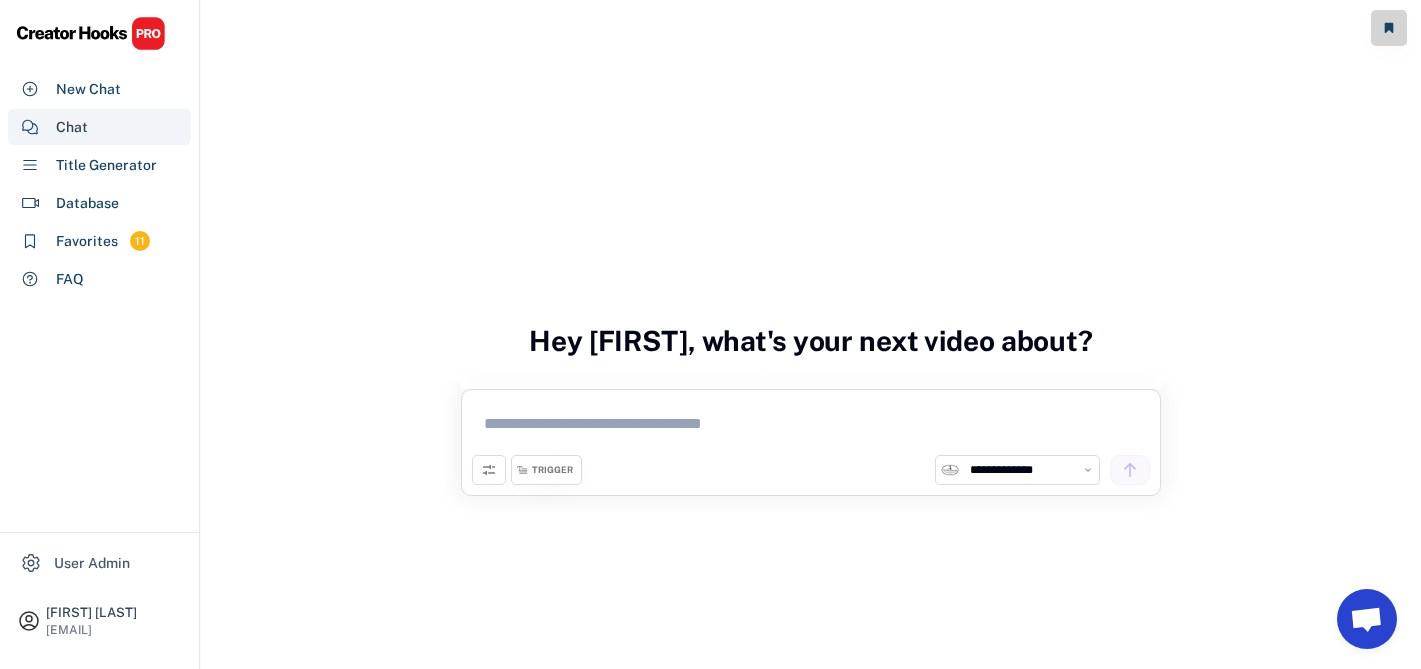 click on "Chat" at bounding box center [99, 127] 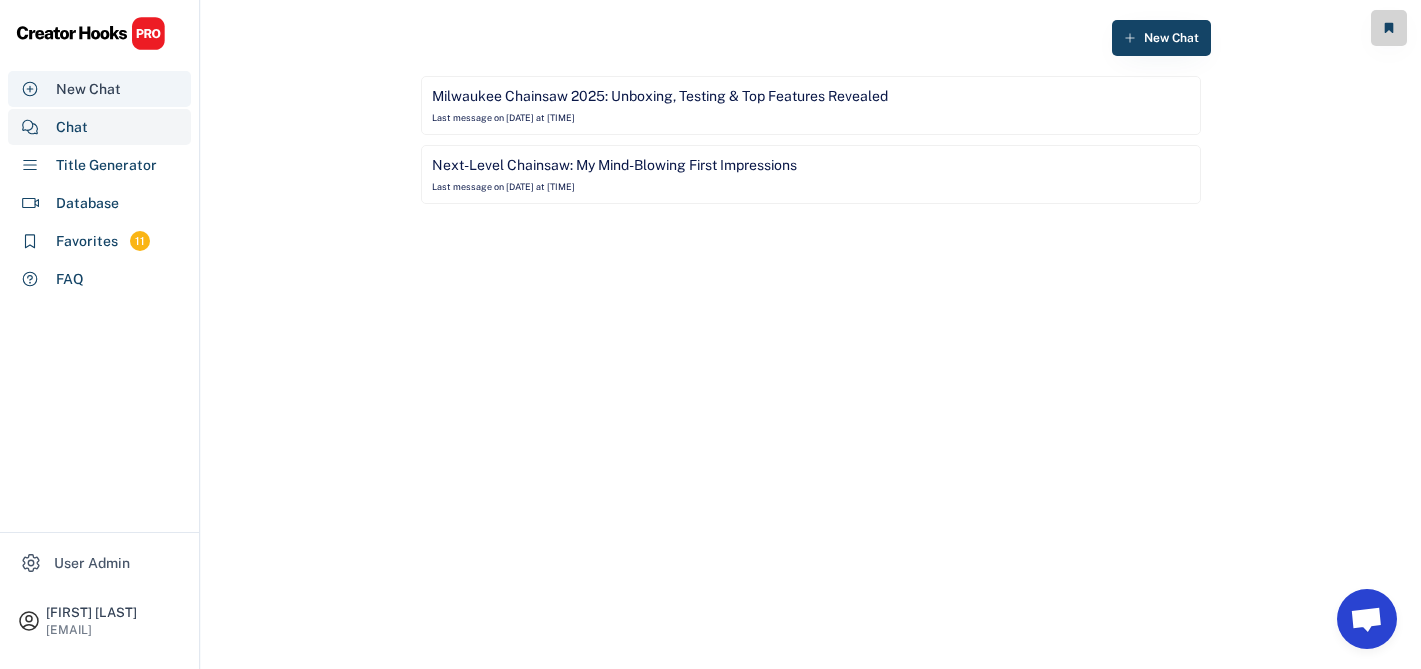 click on "New Chat" at bounding box center (88, 89) 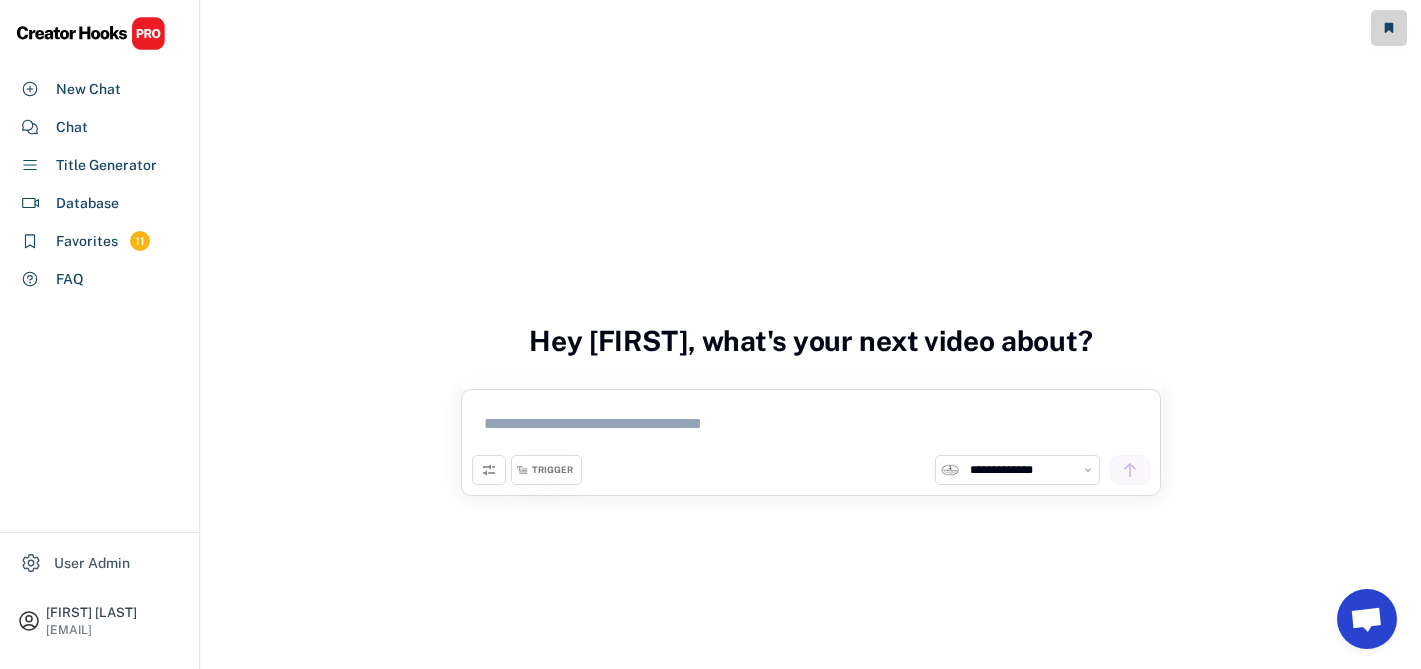 click on "TRIGGER" at bounding box center (546, 470) 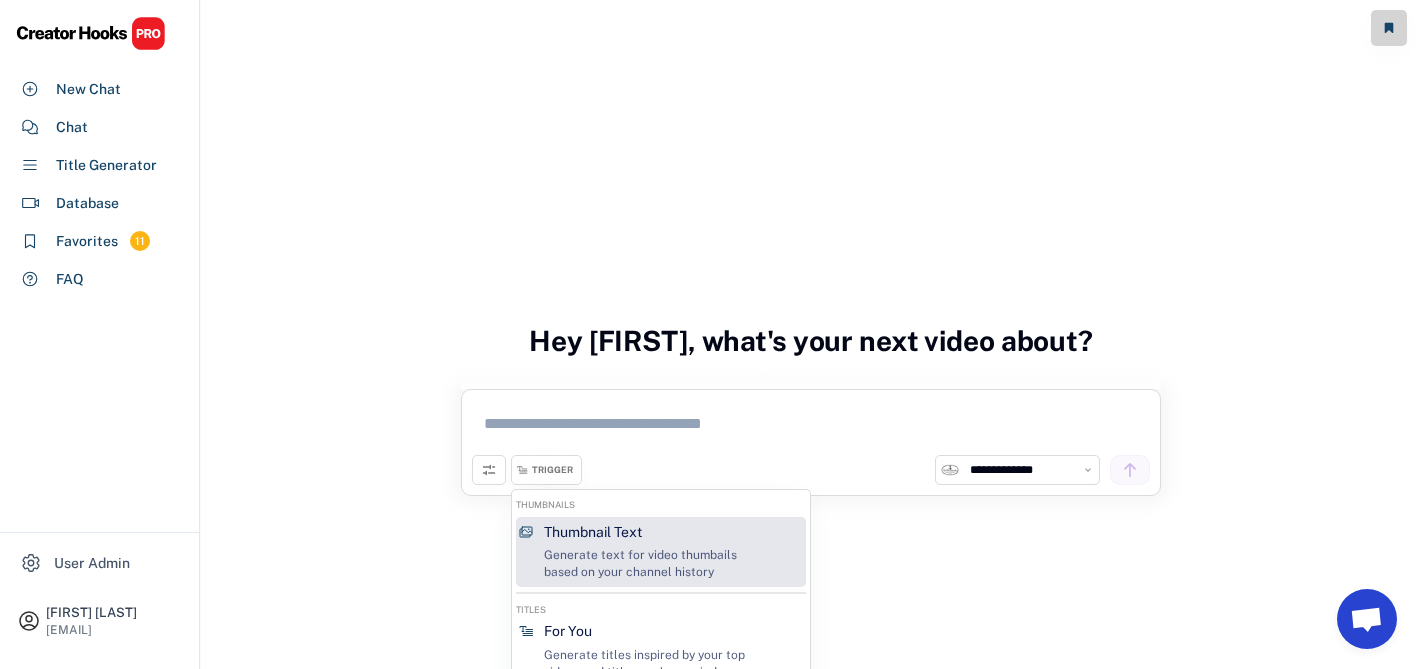 click on "Generate text for video thumbails based on your channel history" at bounding box center [658, 564] 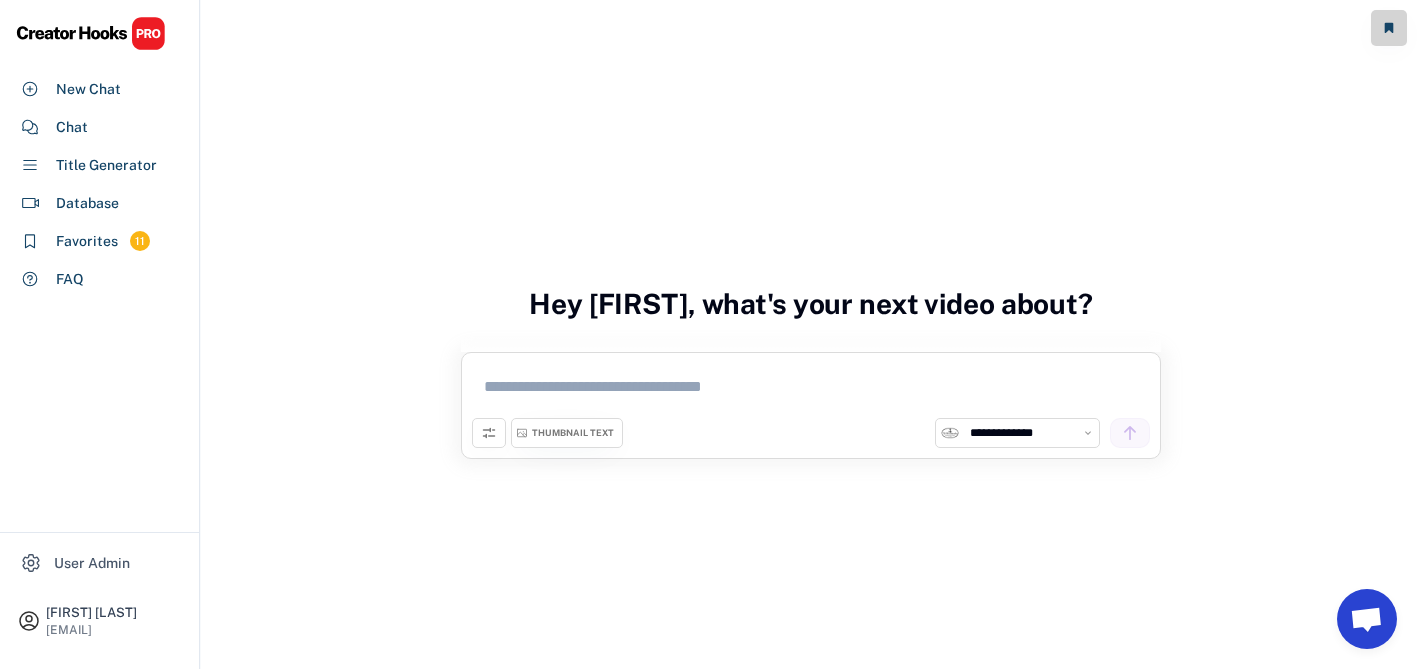 scroll, scrollTop: 42, scrollLeft: 0, axis: vertical 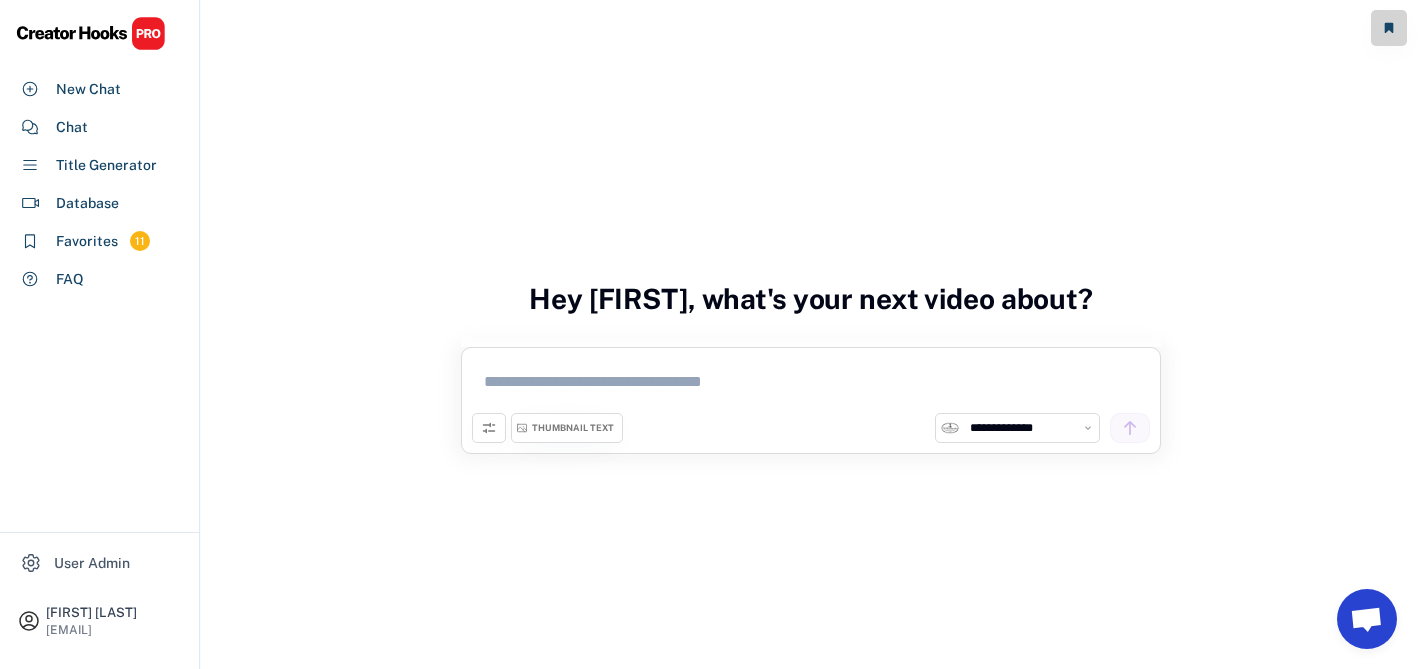 click on "THUMBNAIL TEXT" at bounding box center [573, 428] 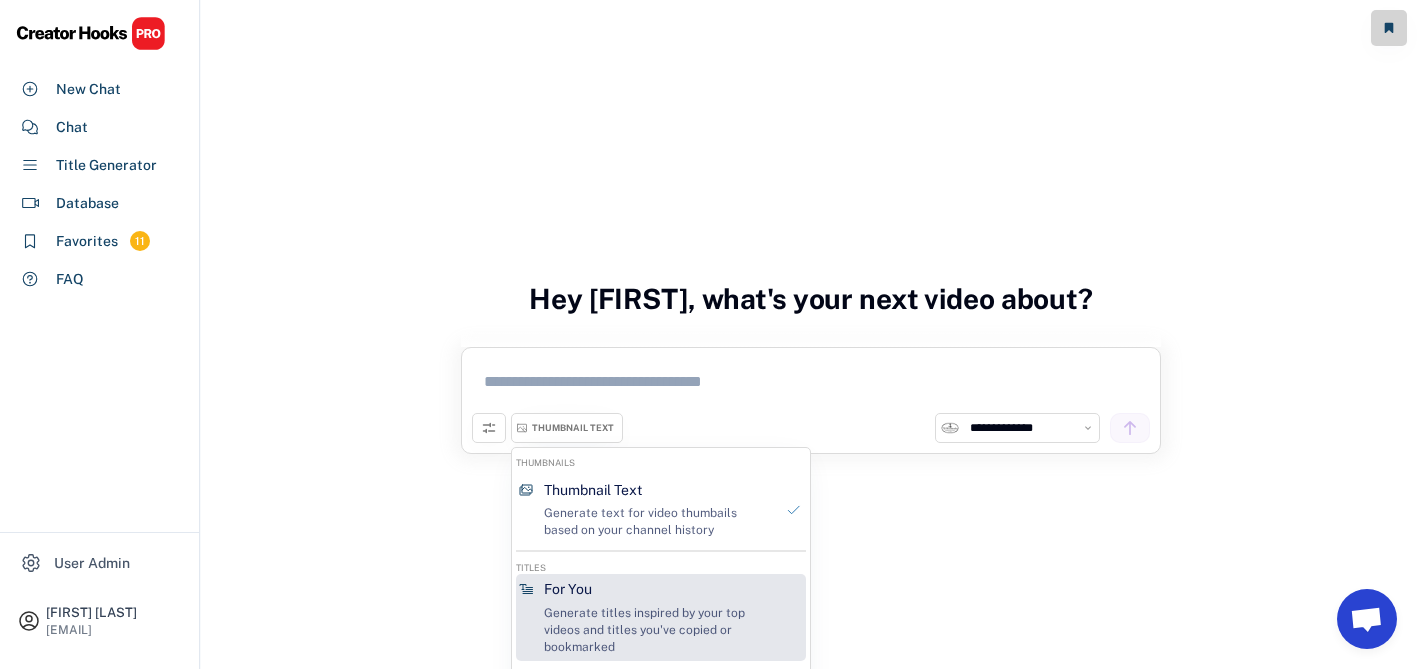 click on "Generate titles inspired by your top videos and titles you've copied or bookmarked" at bounding box center [658, 630] 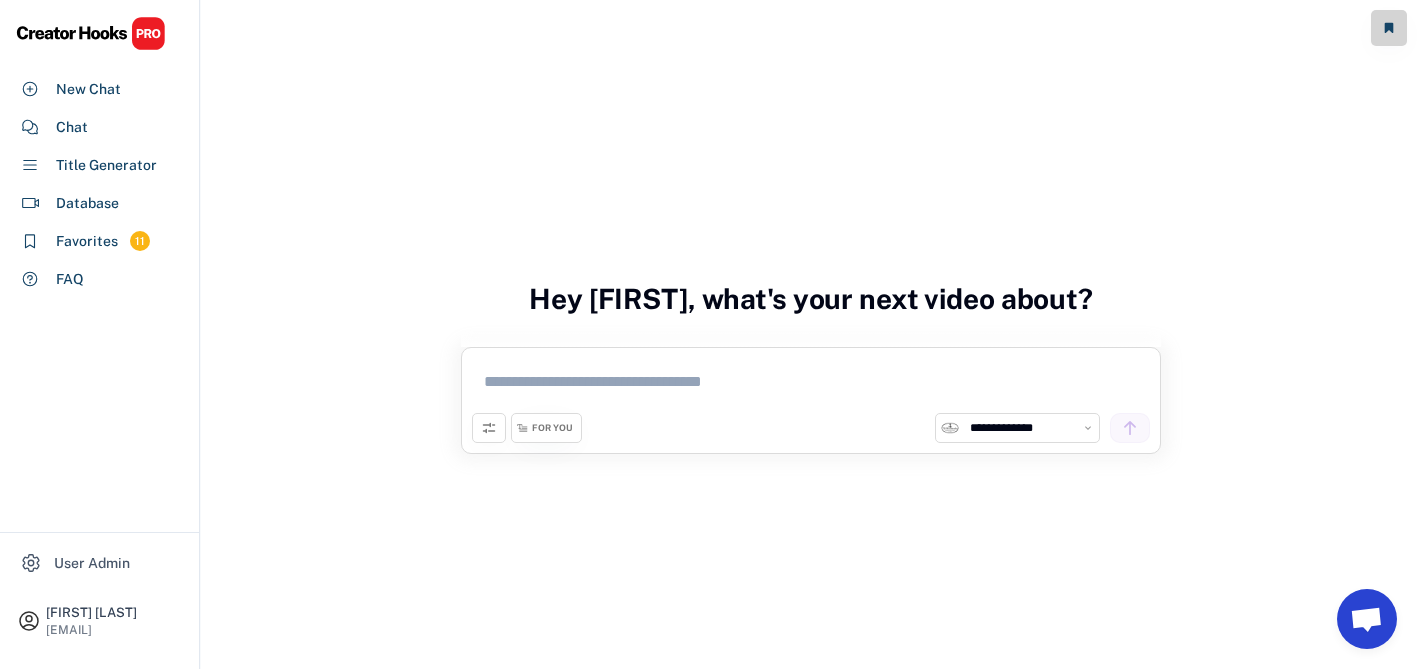 click on "FOR YOU" at bounding box center [552, 428] 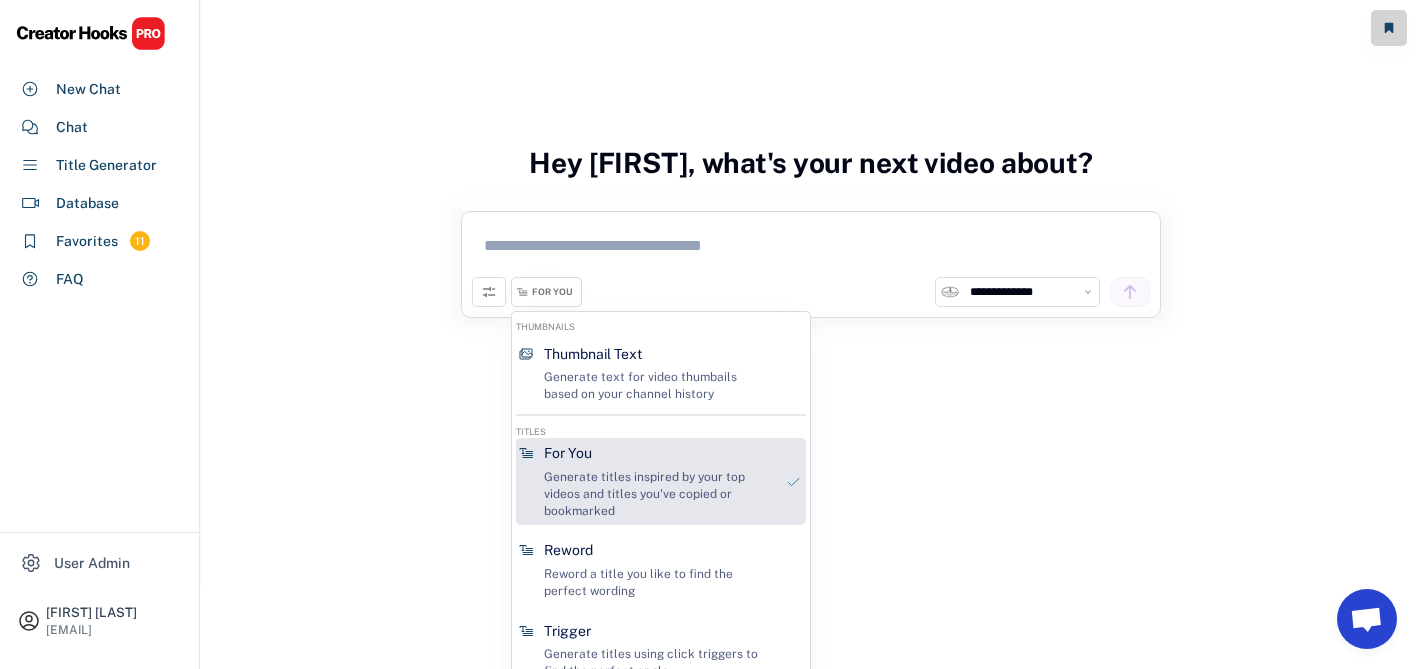 scroll, scrollTop: 209, scrollLeft: 0, axis: vertical 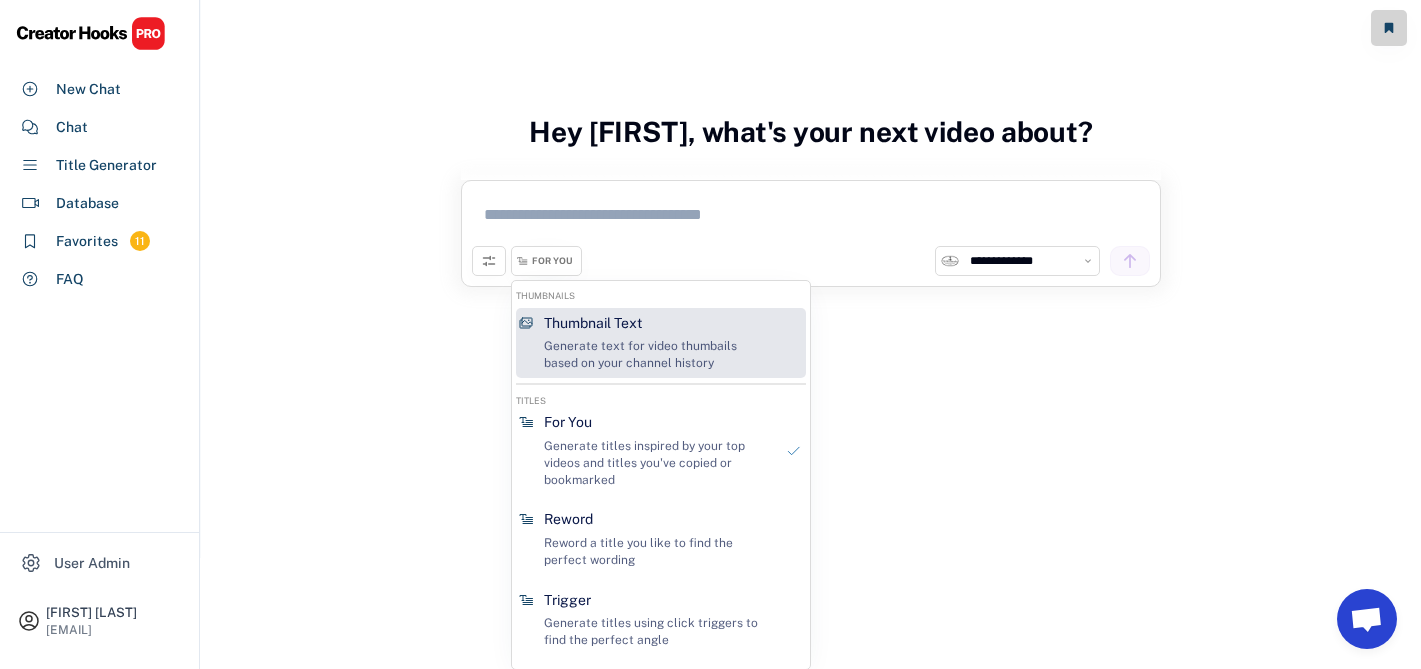 click on "Generate text for video thumbails based on your channel history" at bounding box center (658, 355) 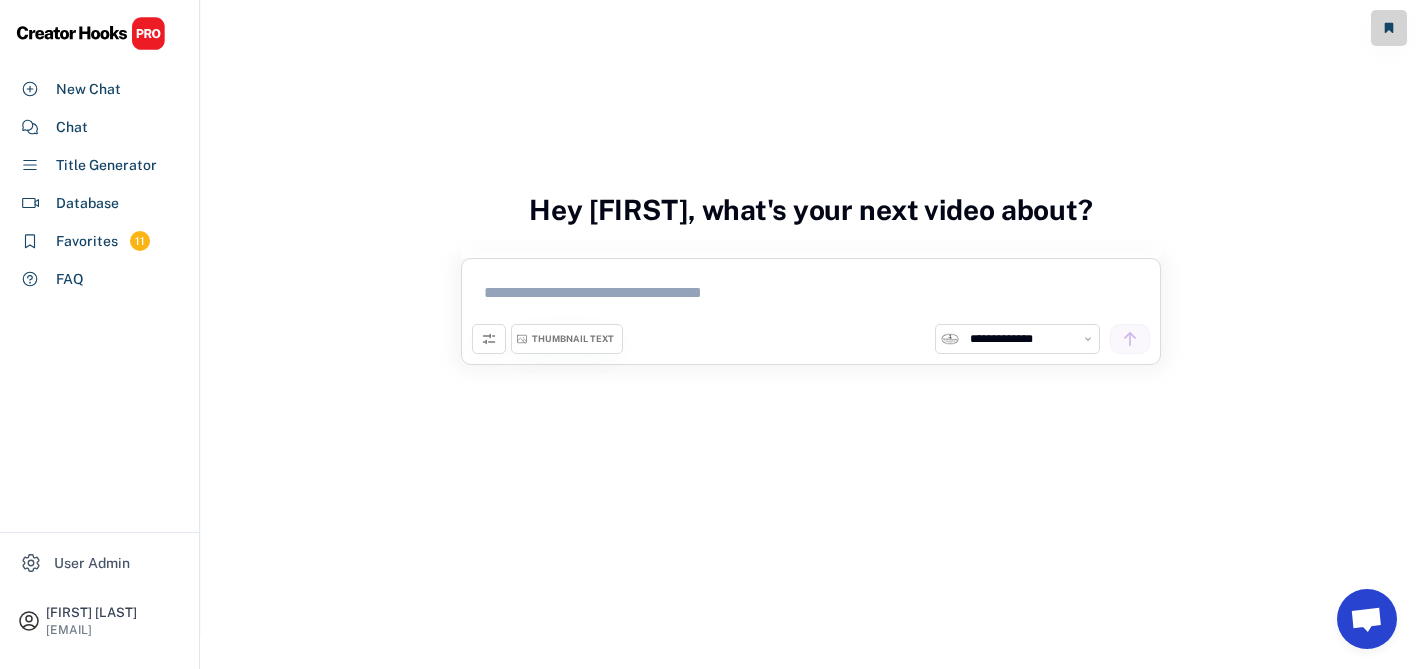 click on "THUMBNAIL TEXT" at bounding box center [567, 339] 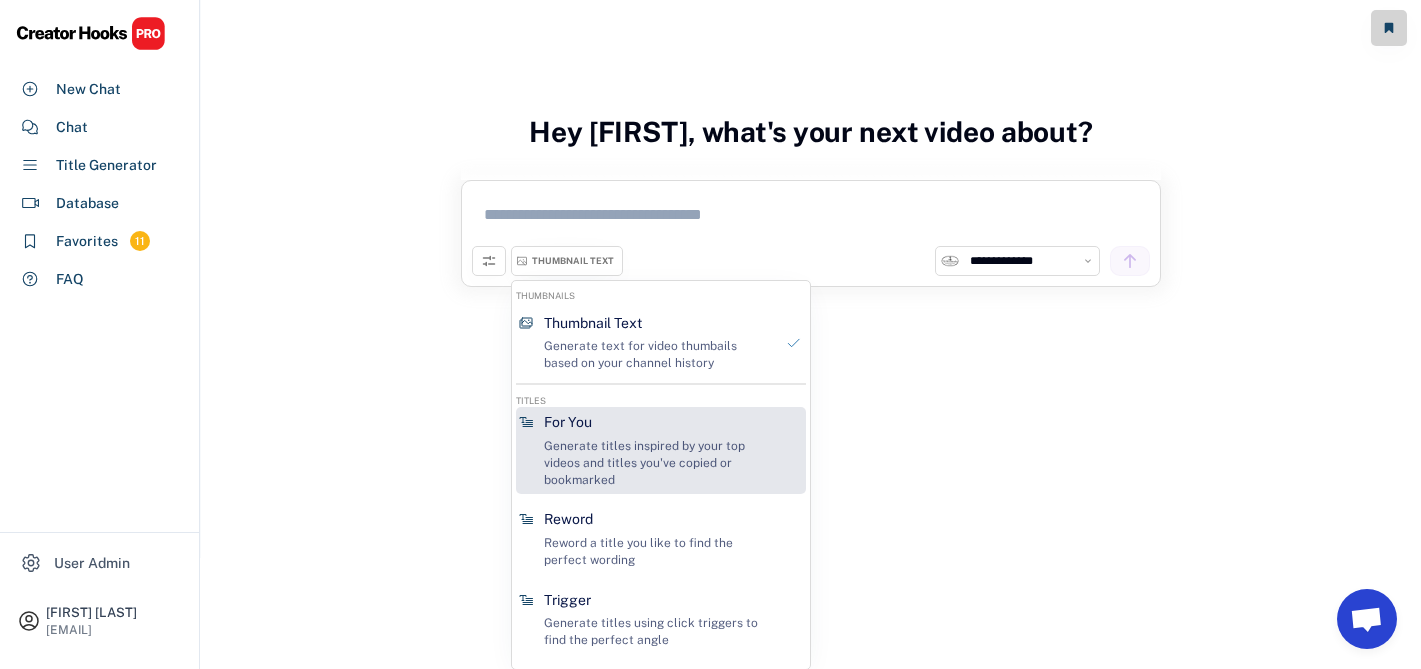 click on "Generate titles inspired by your top videos and titles you've copied or bookmarked" at bounding box center (658, 463) 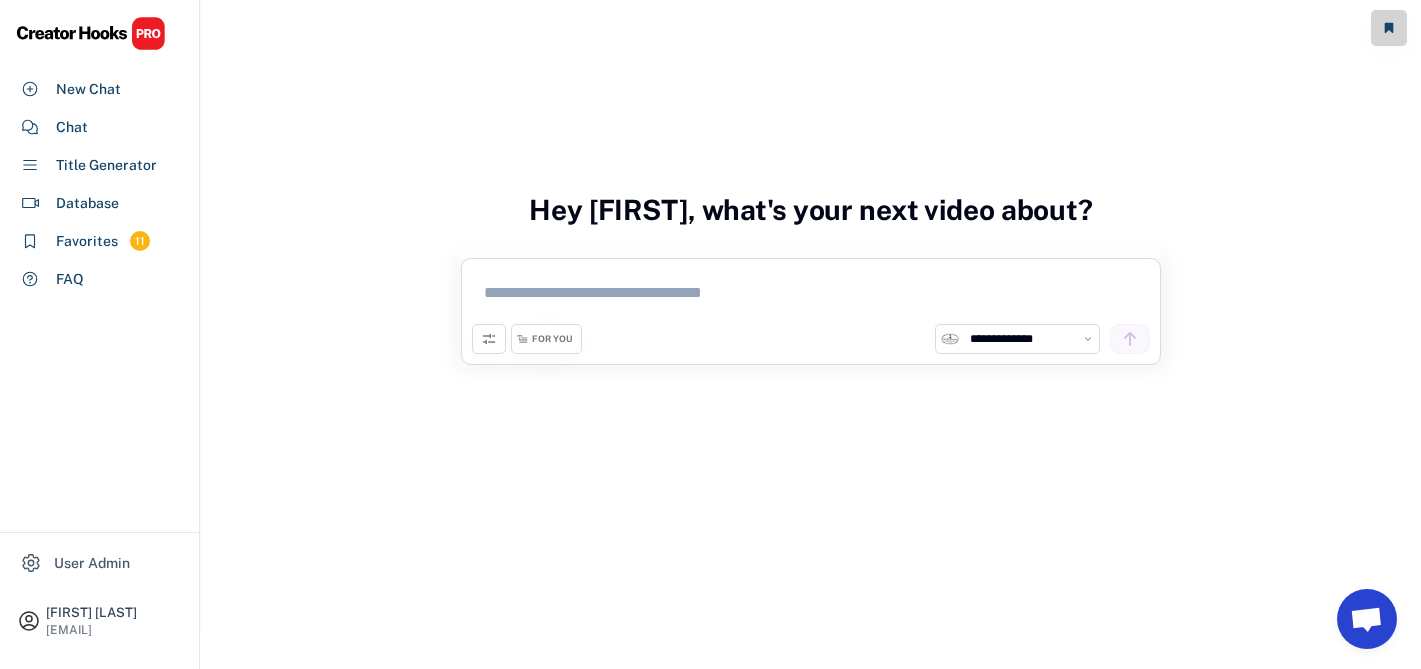 click on "FOR YOU" at bounding box center [546, 339] 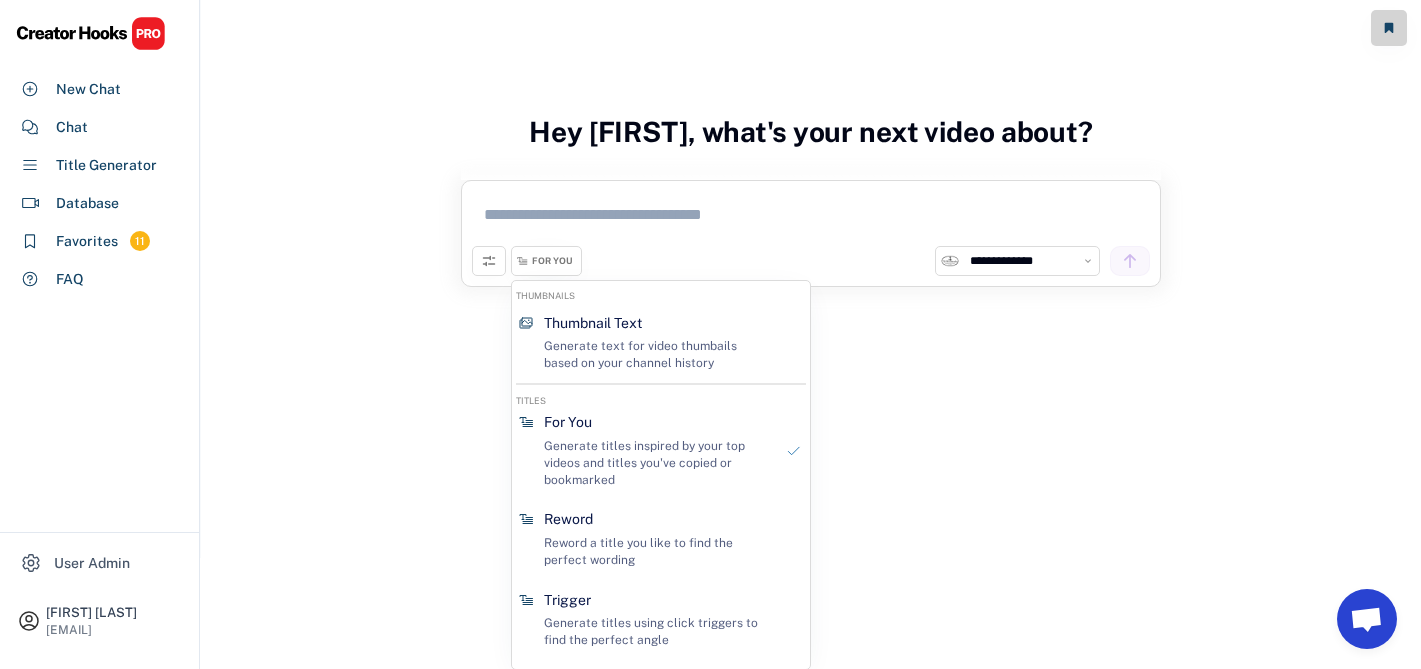 click on "FOR YOU" at bounding box center (552, 261) 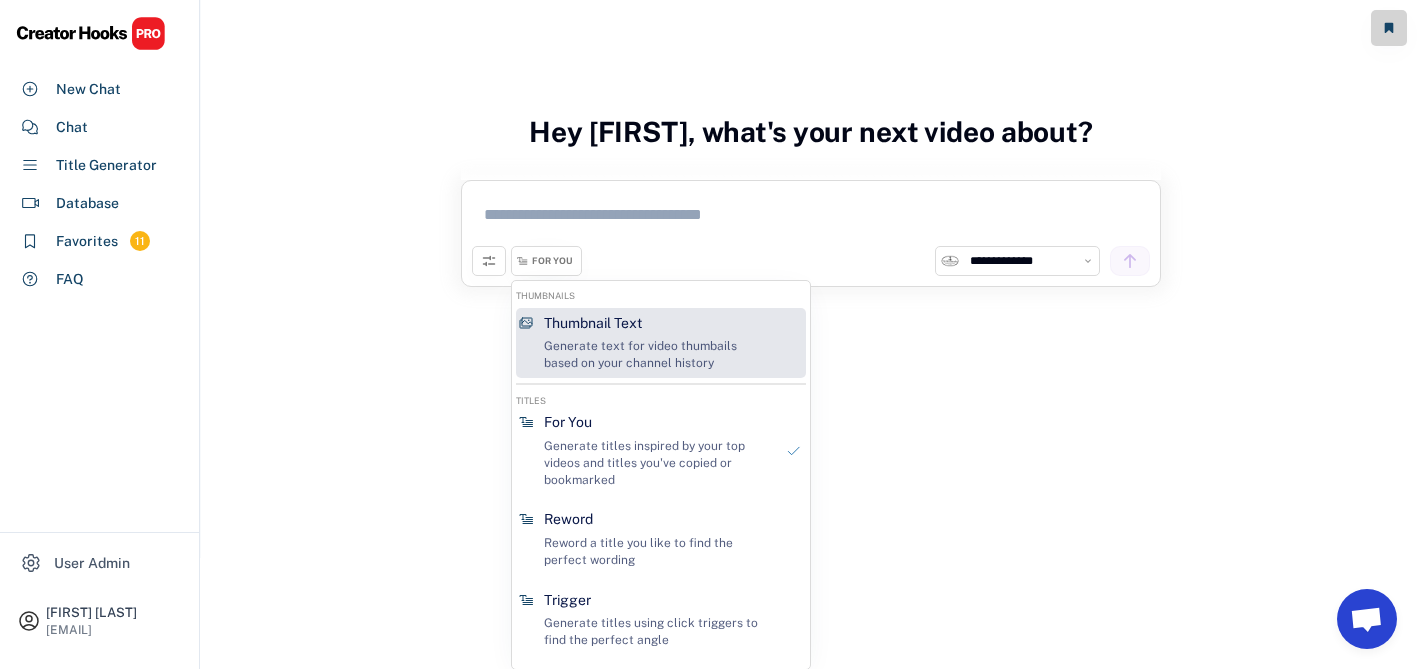 click on "Thumbnail Text Generate text for video thumbails based on your channel history" at bounding box center (658, 343) 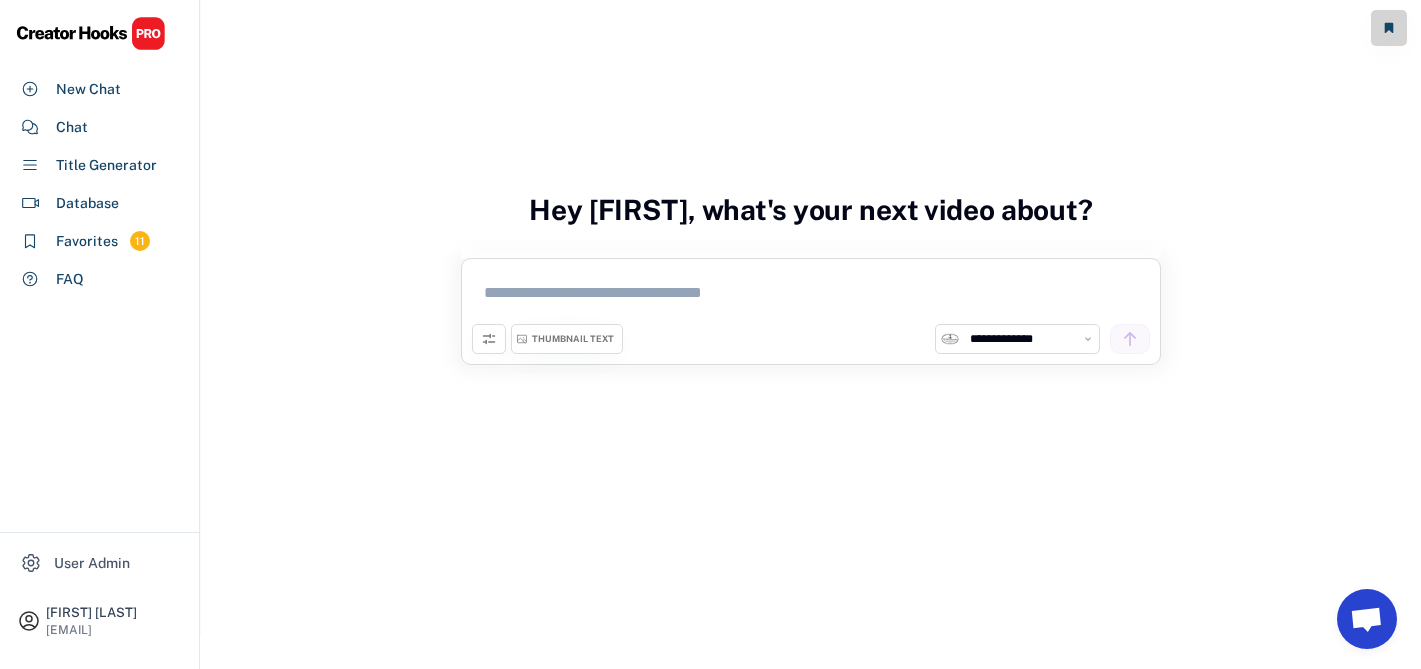 click on "THUMBNAIL TEXT" at bounding box center (567, 339) 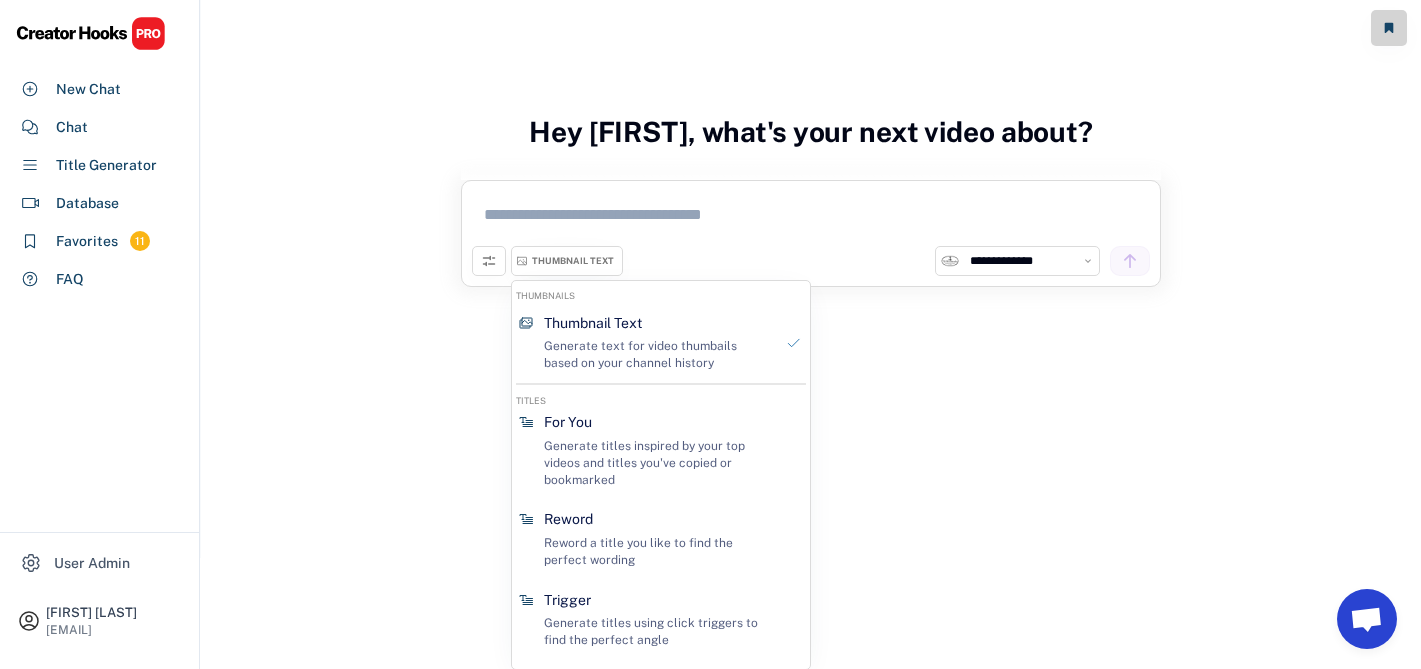 click on "**********" at bounding box center [811, 191] 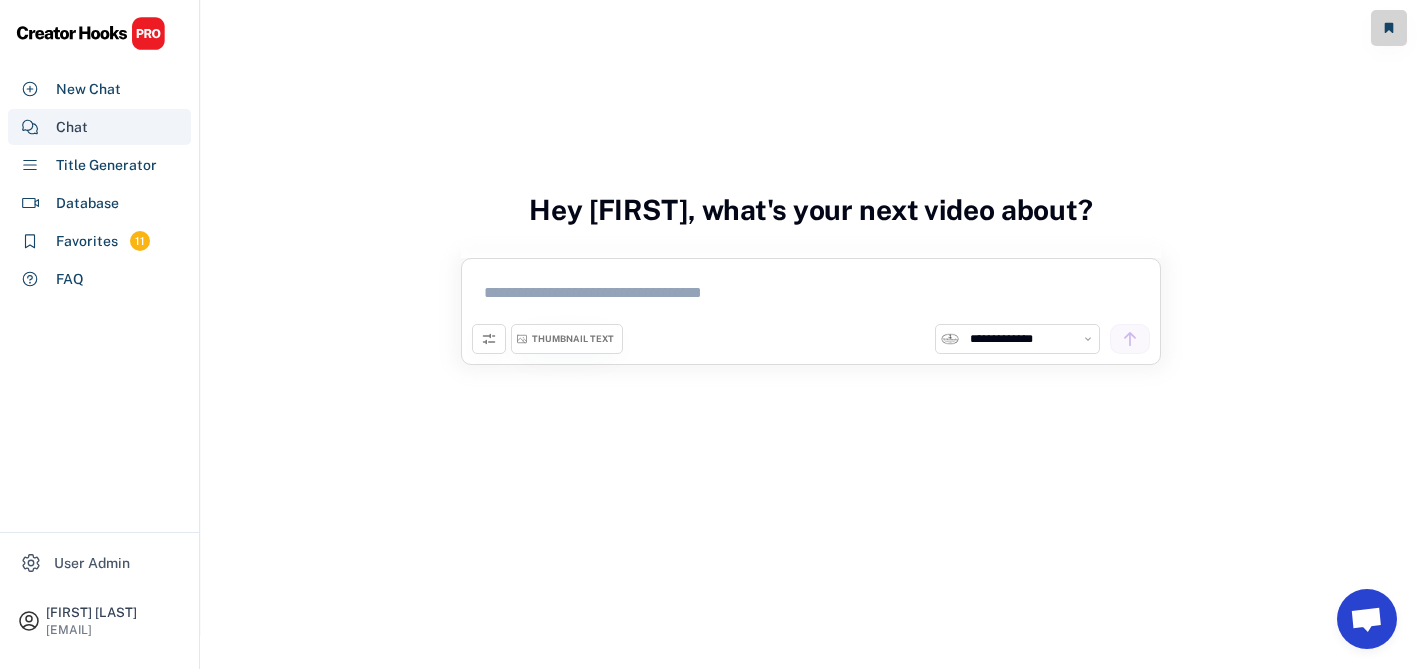 click on "Chat" at bounding box center [99, 127] 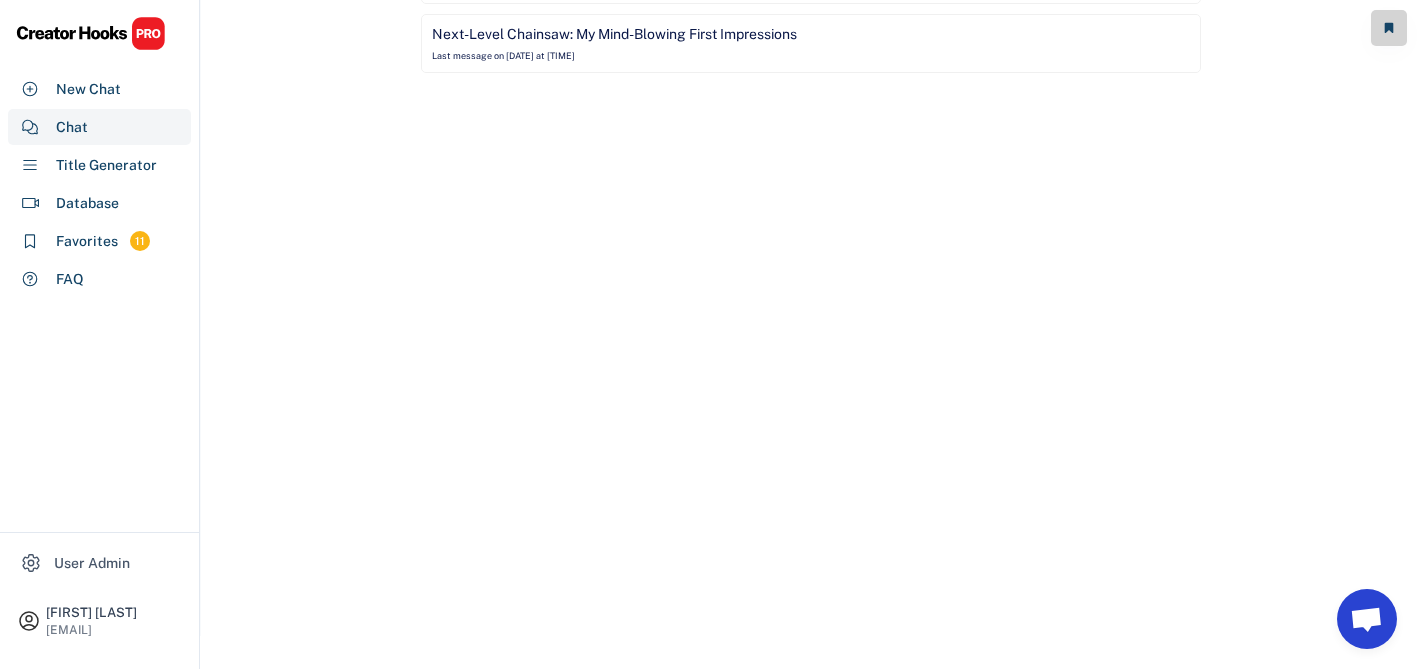 scroll, scrollTop: 0, scrollLeft: 0, axis: both 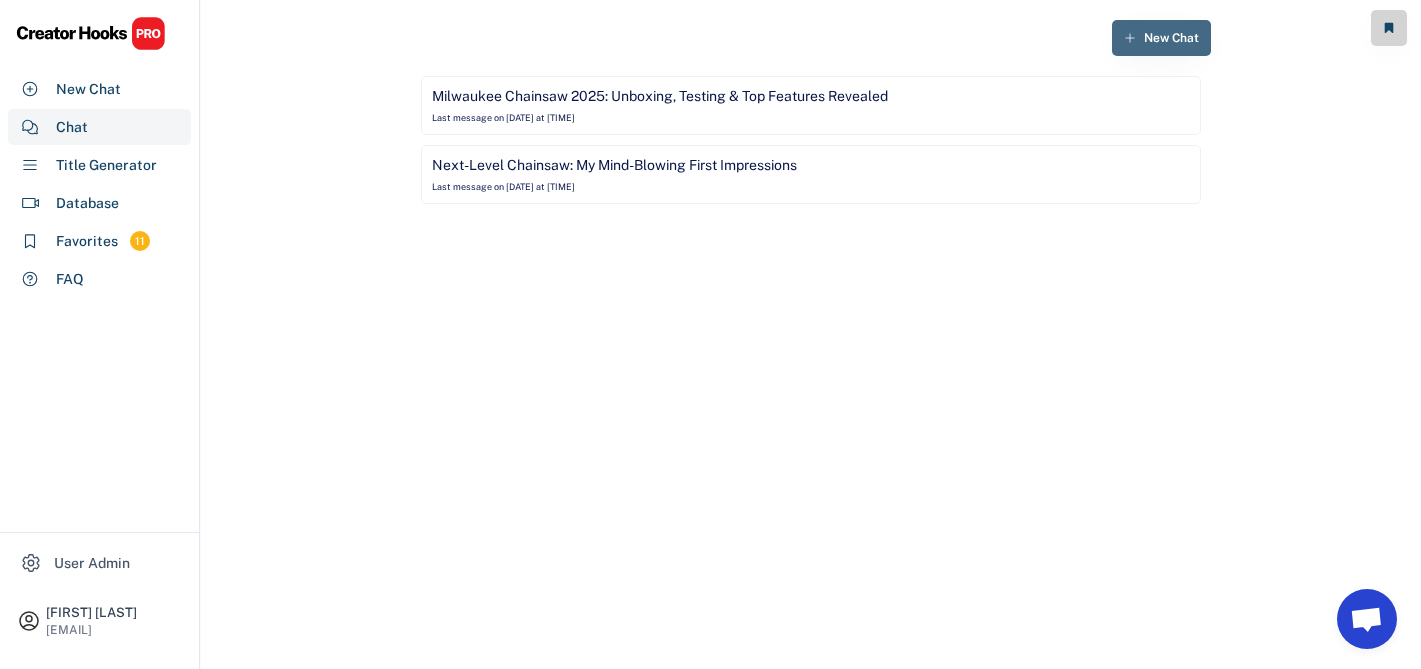 click on "New Chat" at bounding box center (1171, 38) 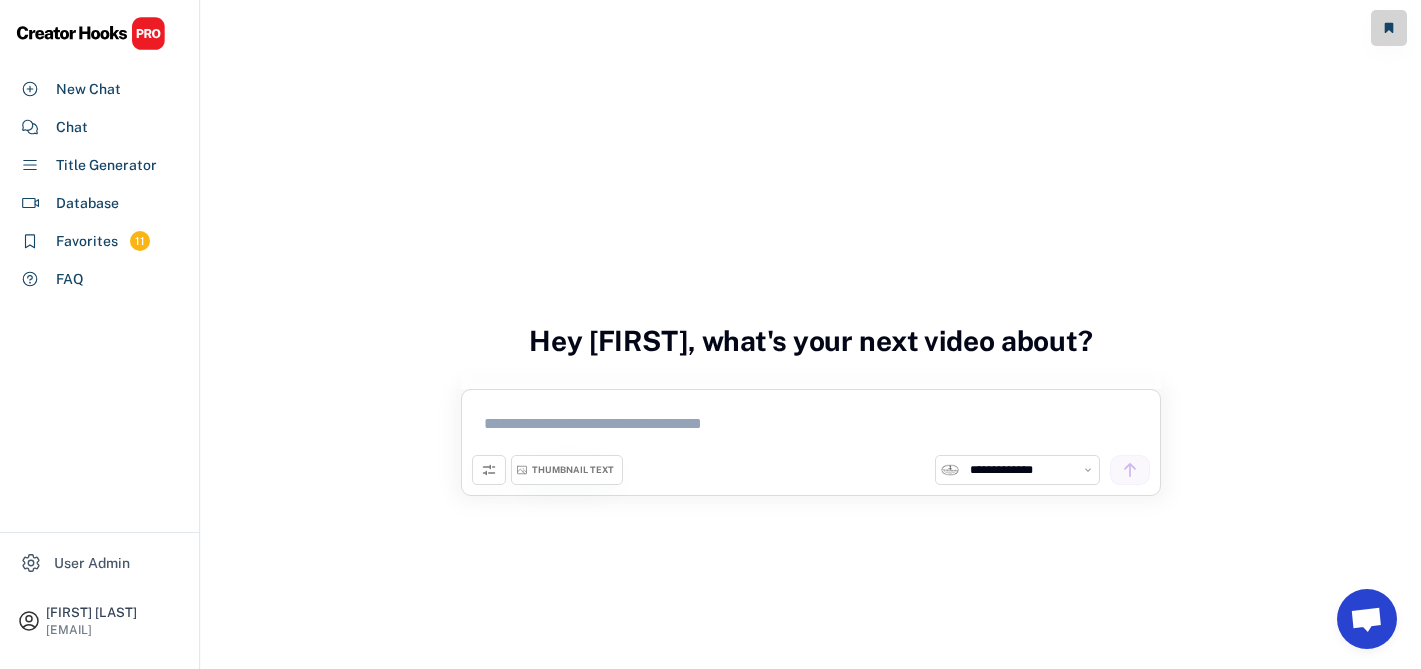 click on "**********" at bounding box center (1029, 470) 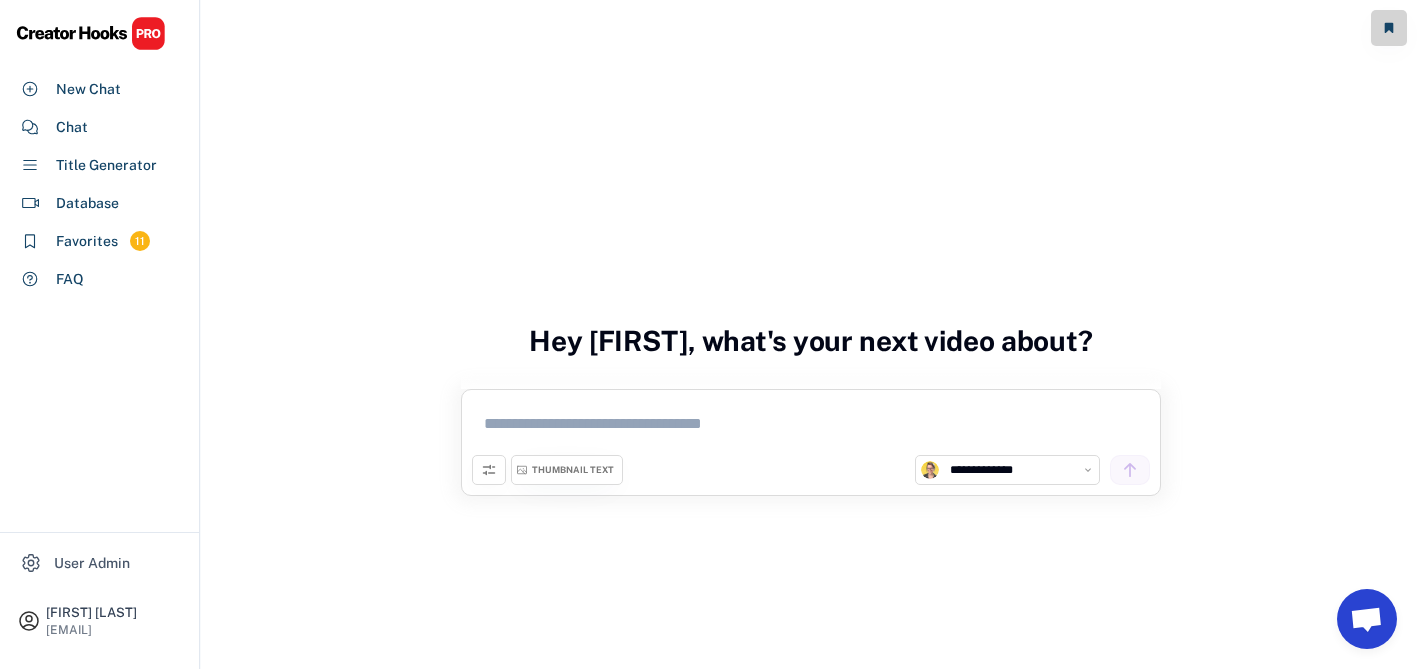 click at bounding box center [811, 427] 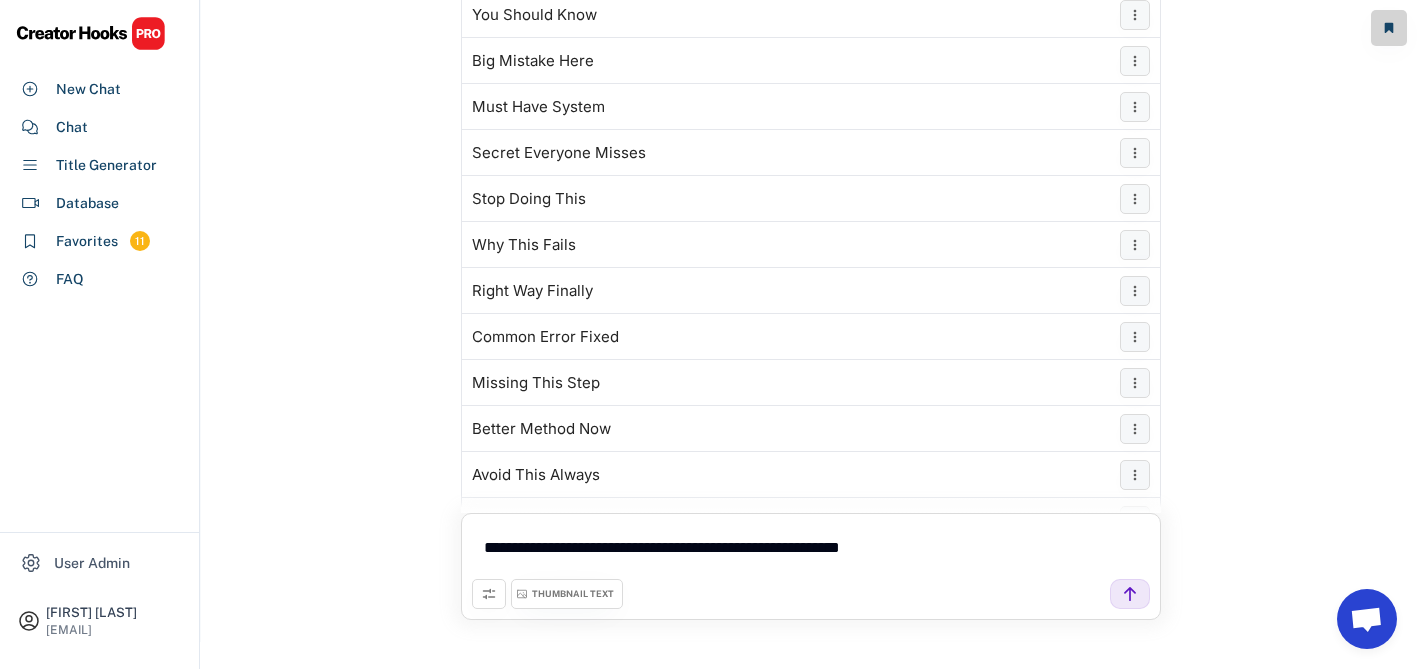 scroll, scrollTop: 118, scrollLeft: 0, axis: vertical 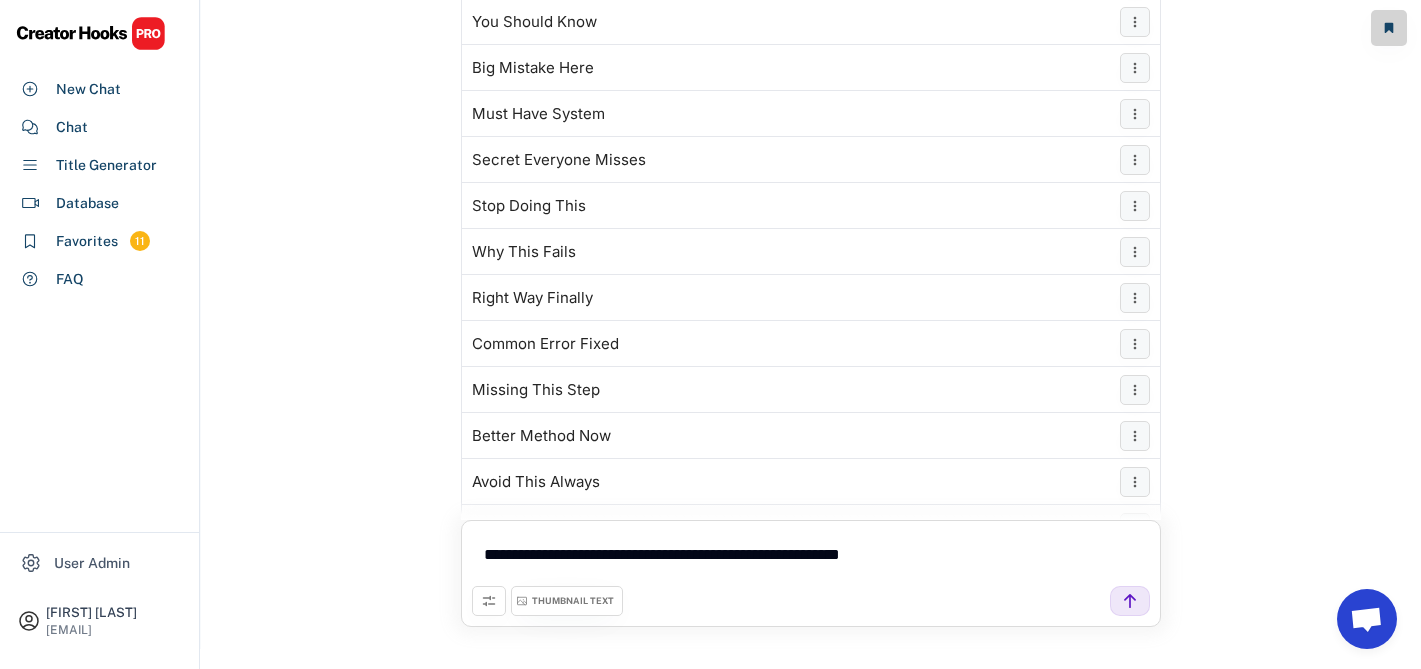 click on "THUMBNAIL TEXT" at bounding box center (573, 601) 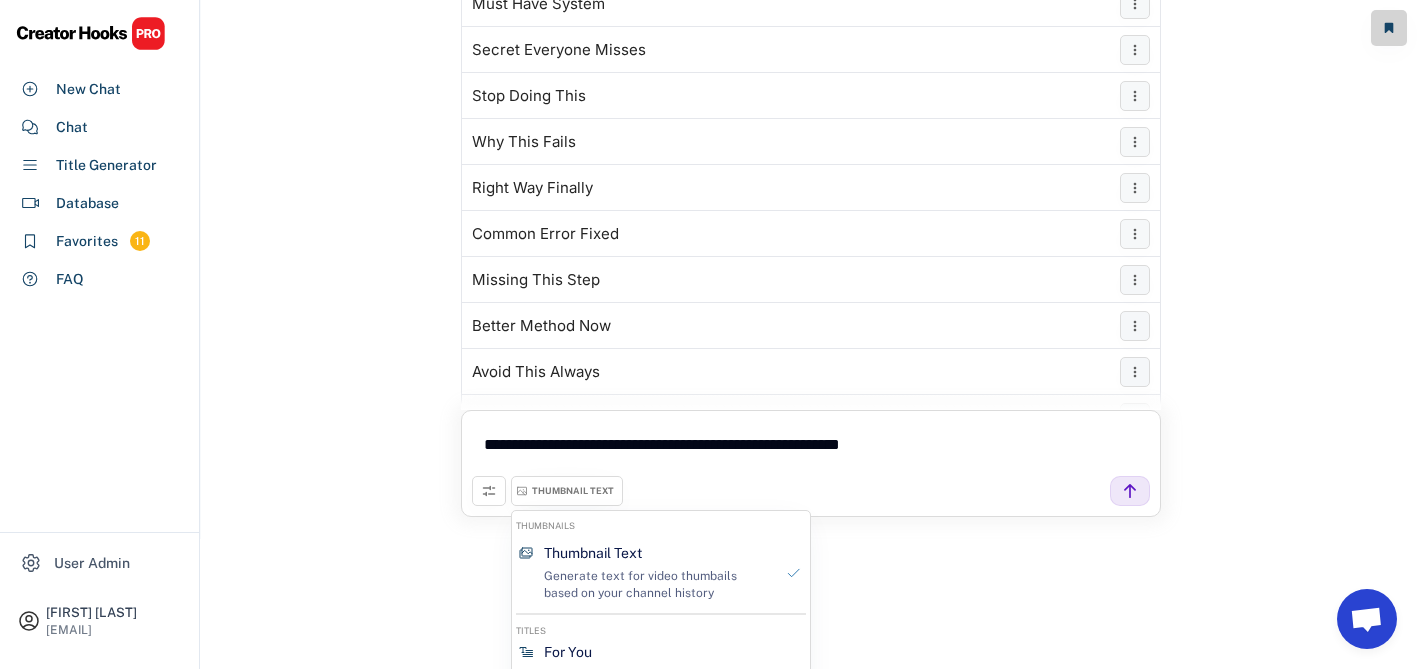 scroll, scrollTop: 230, scrollLeft: 0, axis: vertical 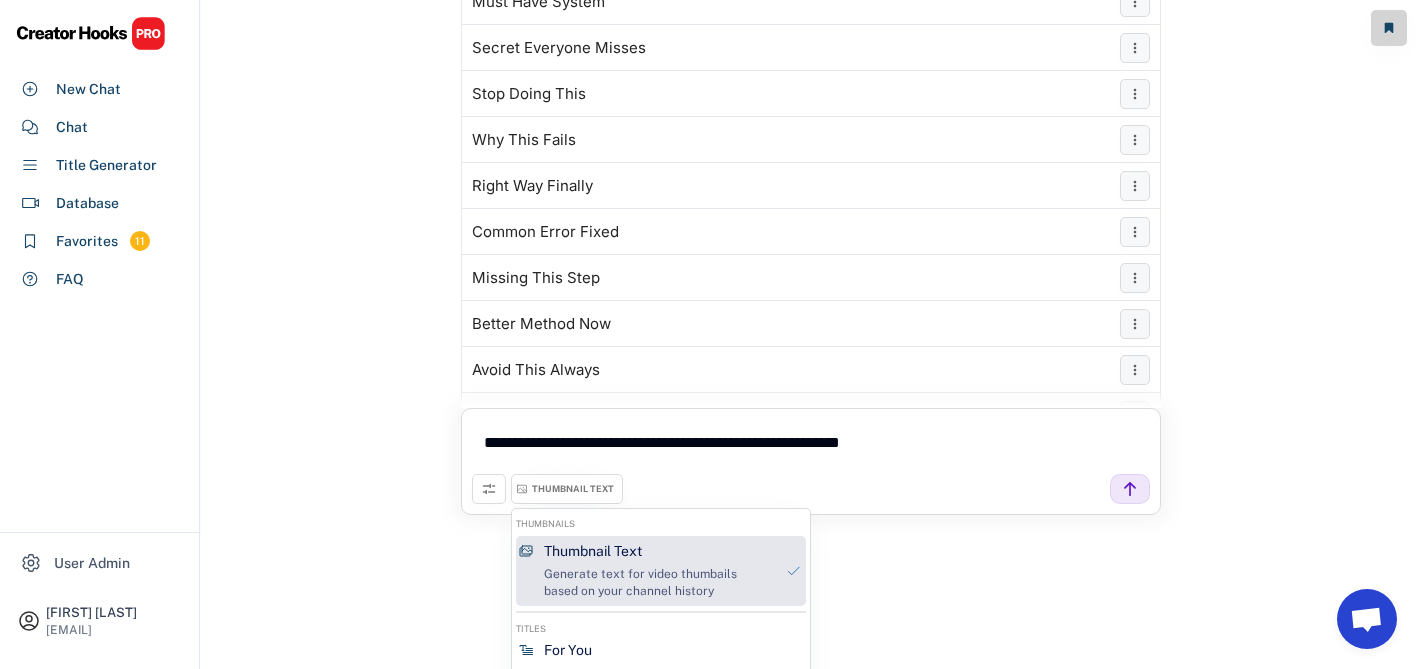 click on "Generate text for video thumbails based on your channel history" at bounding box center (658, 583) 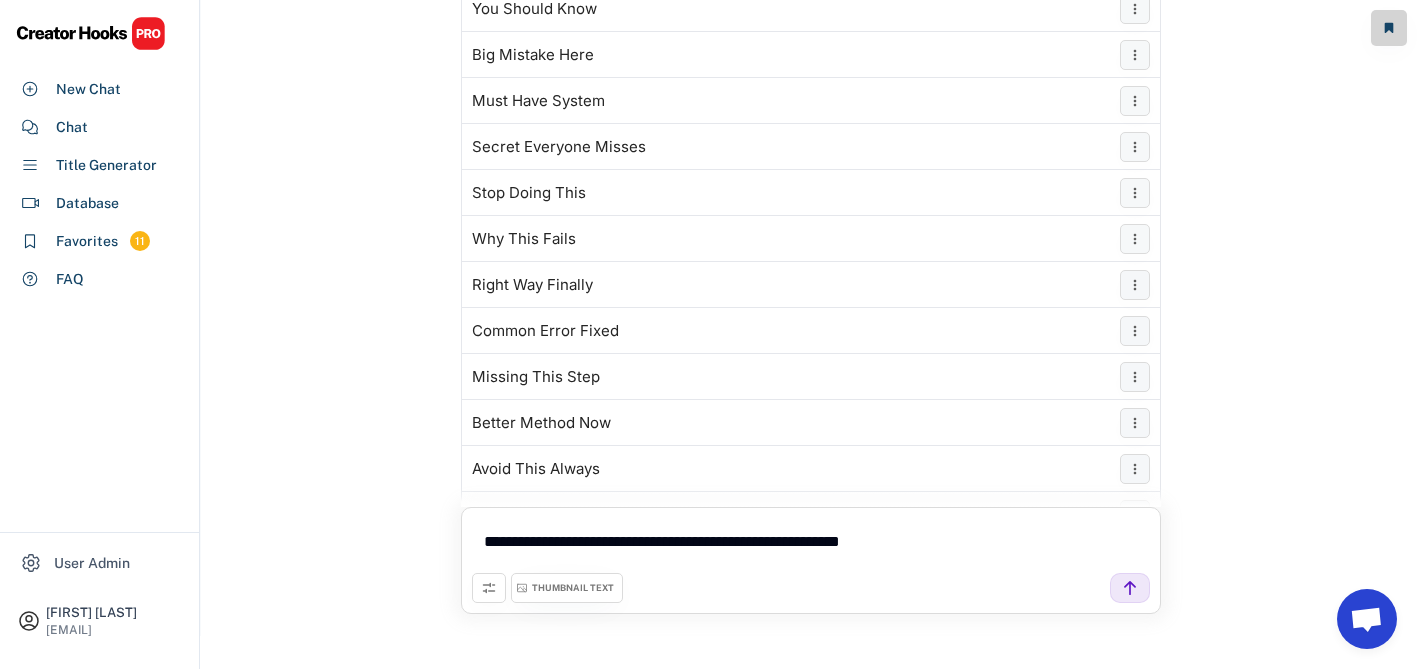 click on "**********" at bounding box center [811, 545] 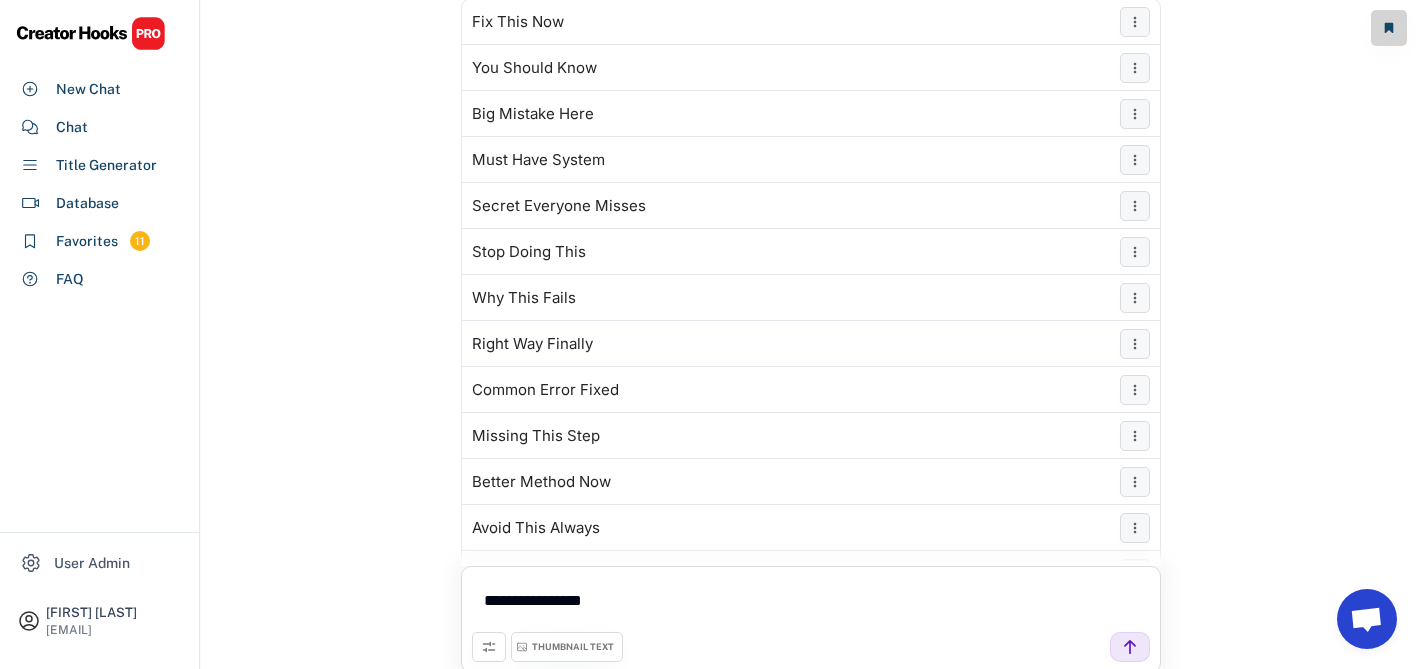 scroll, scrollTop: 87, scrollLeft: 0, axis: vertical 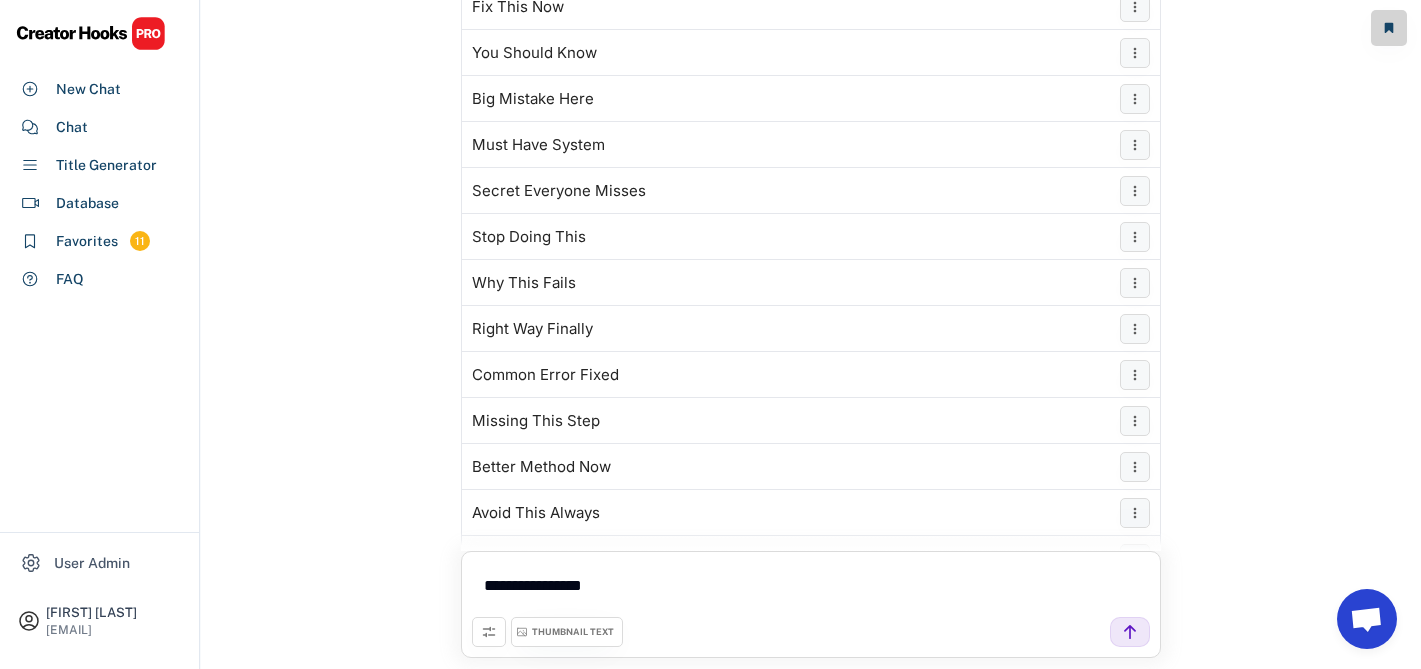 click on "**********" at bounding box center [811, 589] 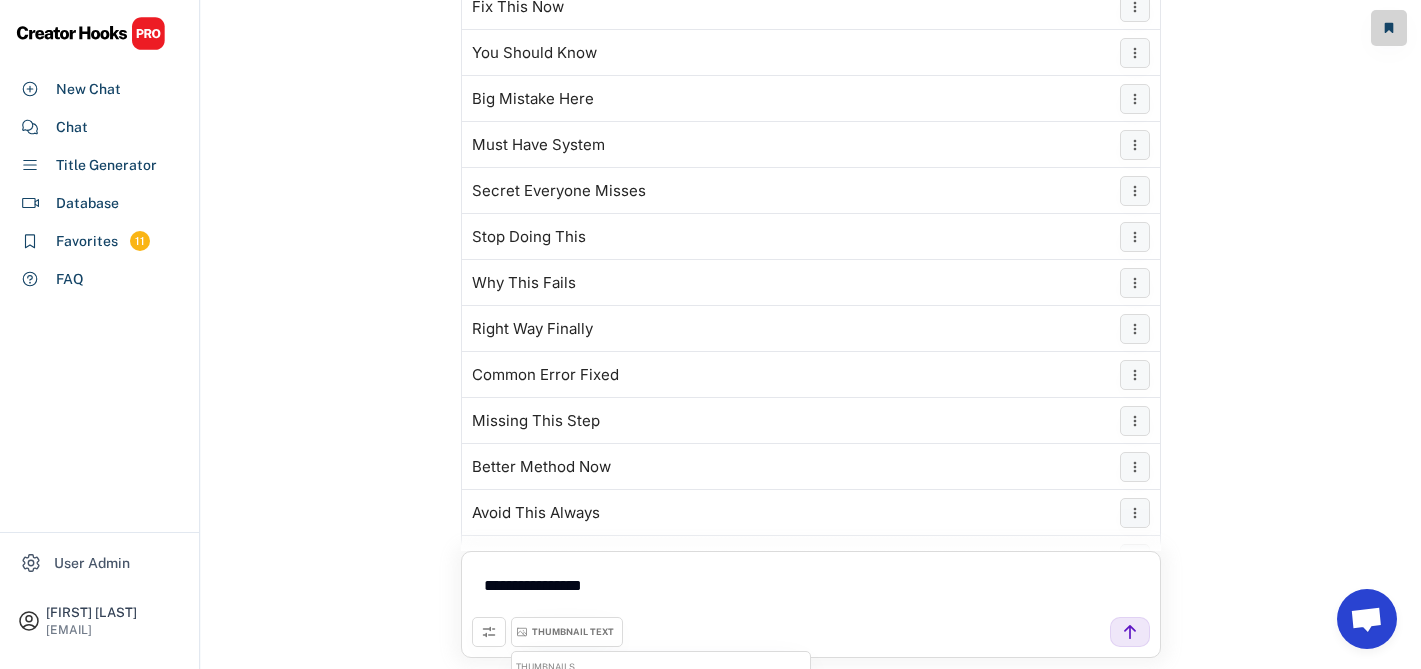 click on "**********" at bounding box center (811, 313) 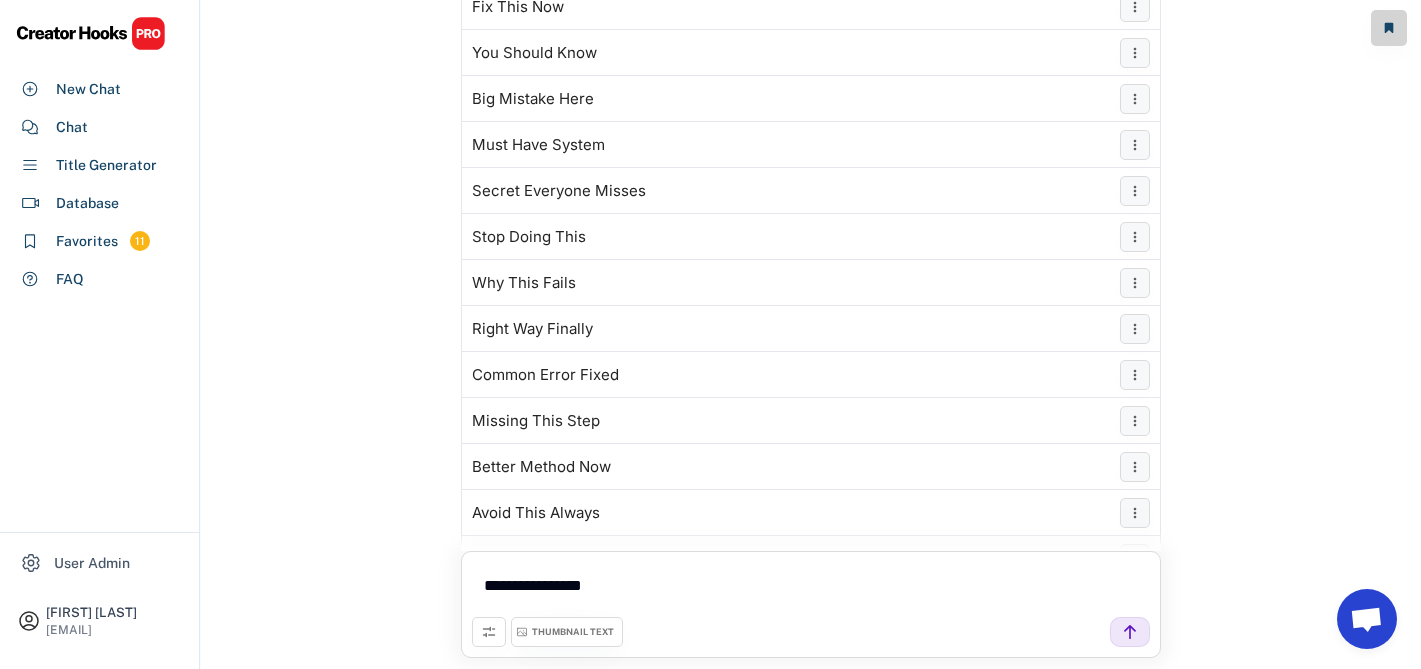 scroll, scrollTop: 131, scrollLeft: 0, axis: vertical 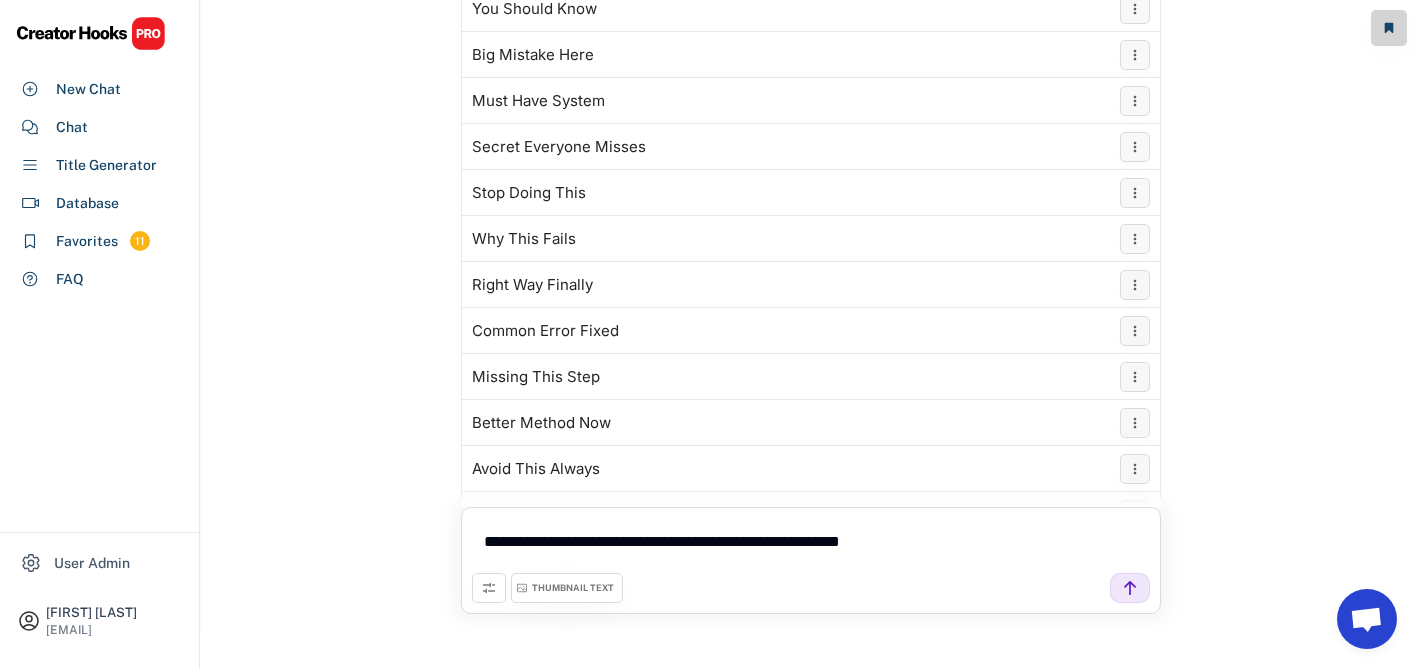 type on "**********" 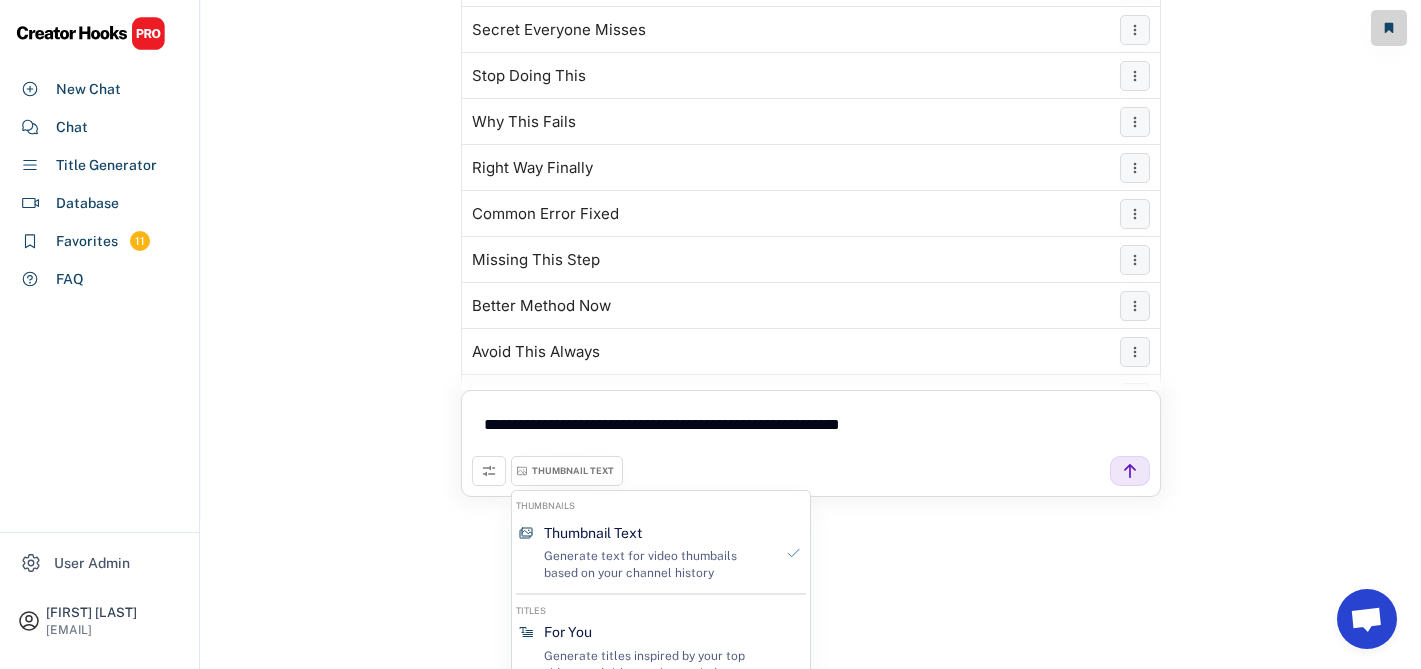scroll, scrollTop: 451, scrollLeft: 0, axis: vertical 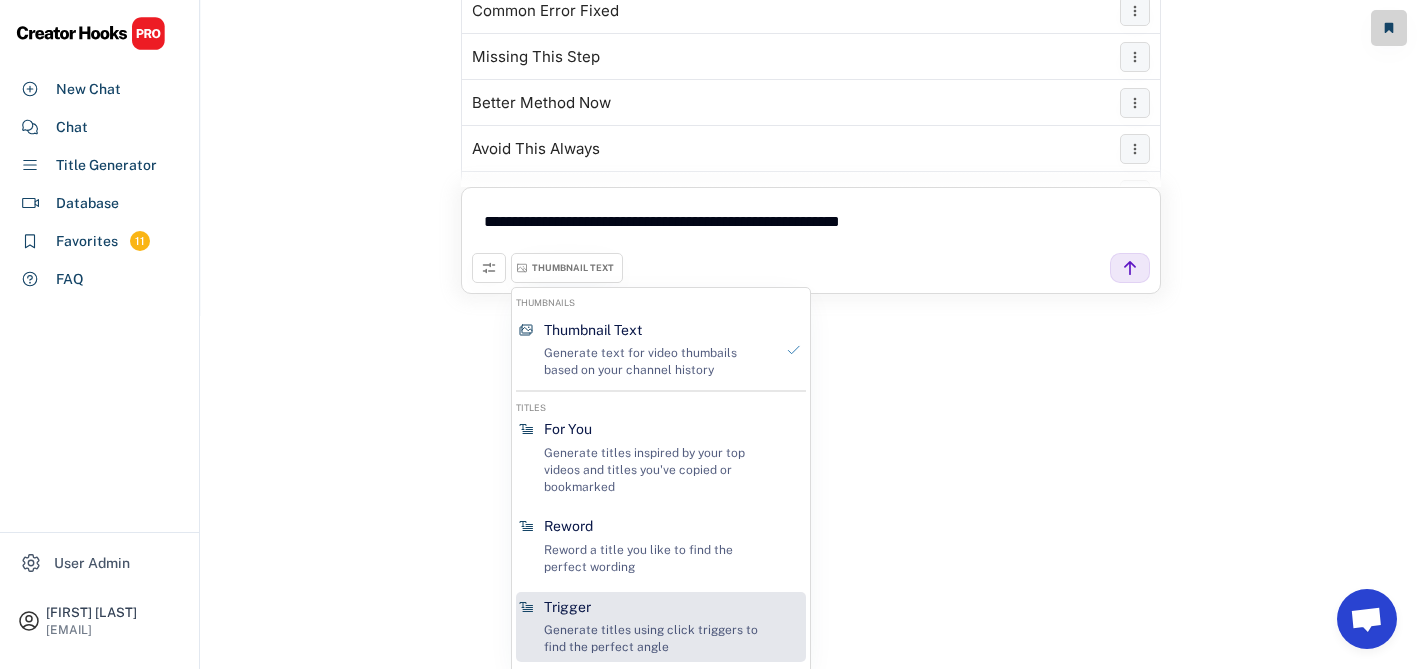 click on "Generate titles using click triggers to find the perfect angle" at bounding box center [658, 639] 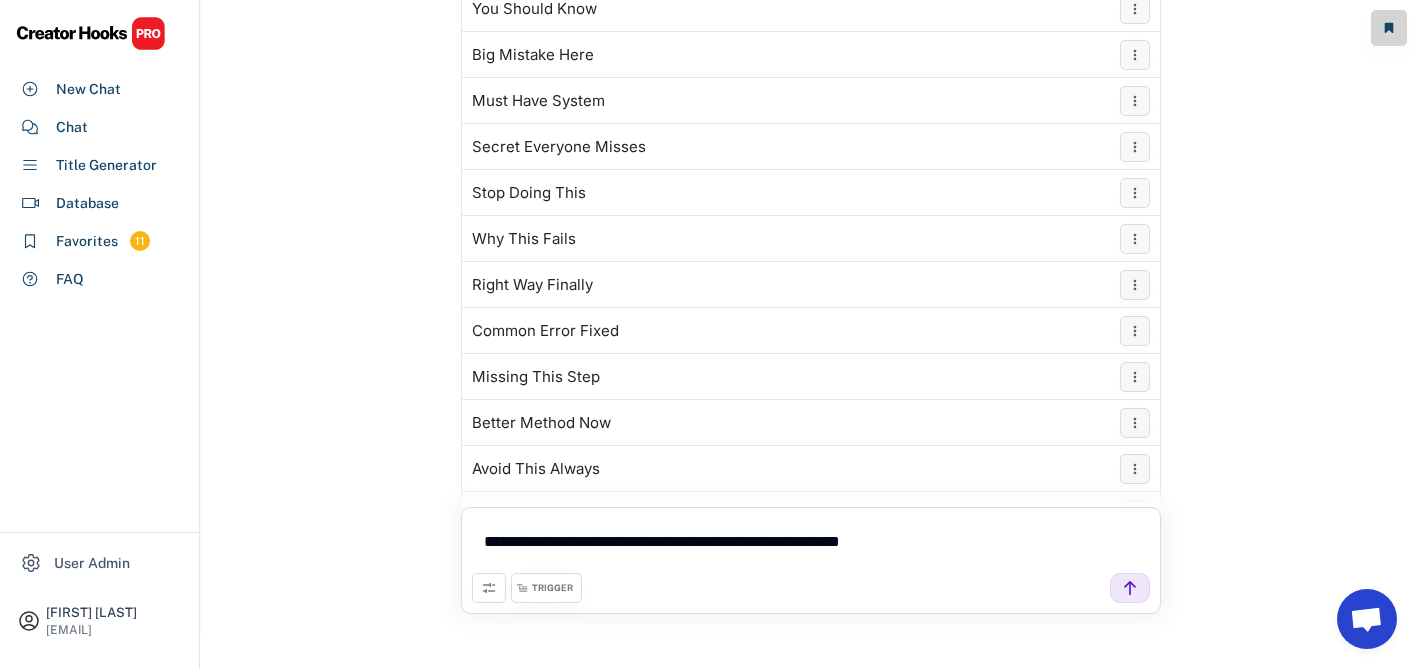 scroll, scrollTop: 131, scrollLeft: 0, axis: vertical 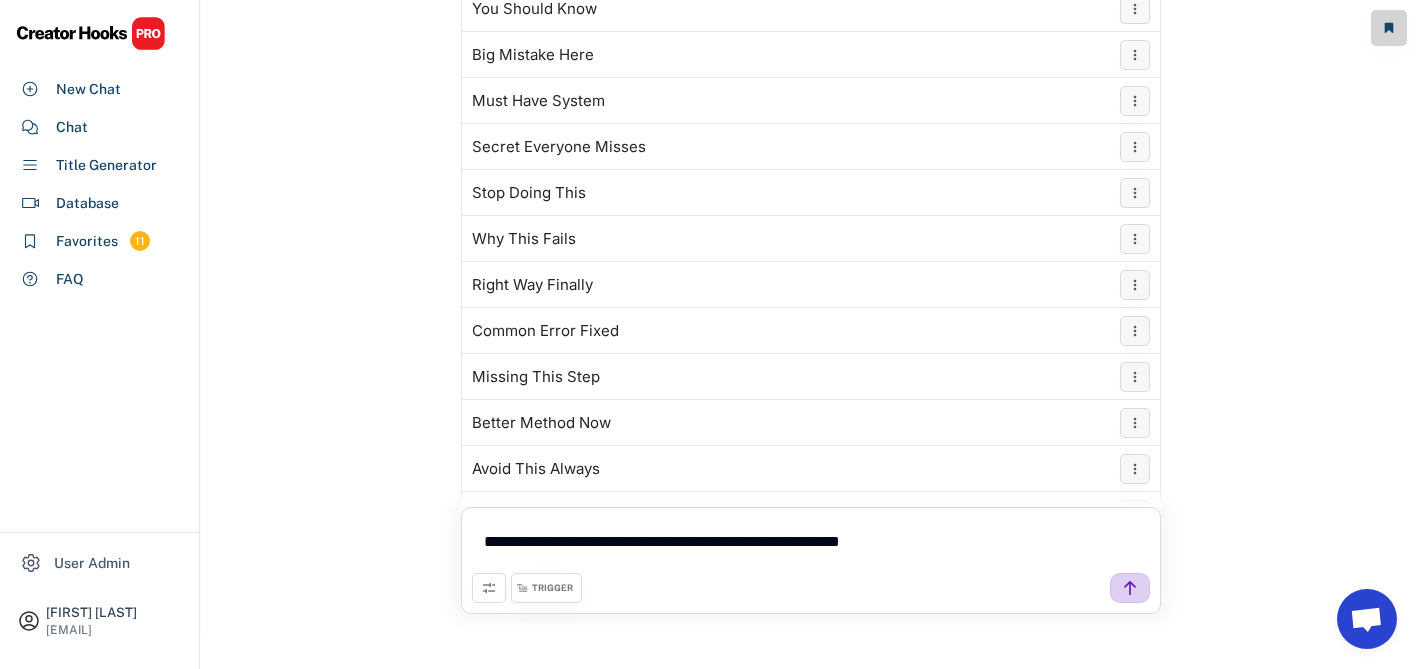 click 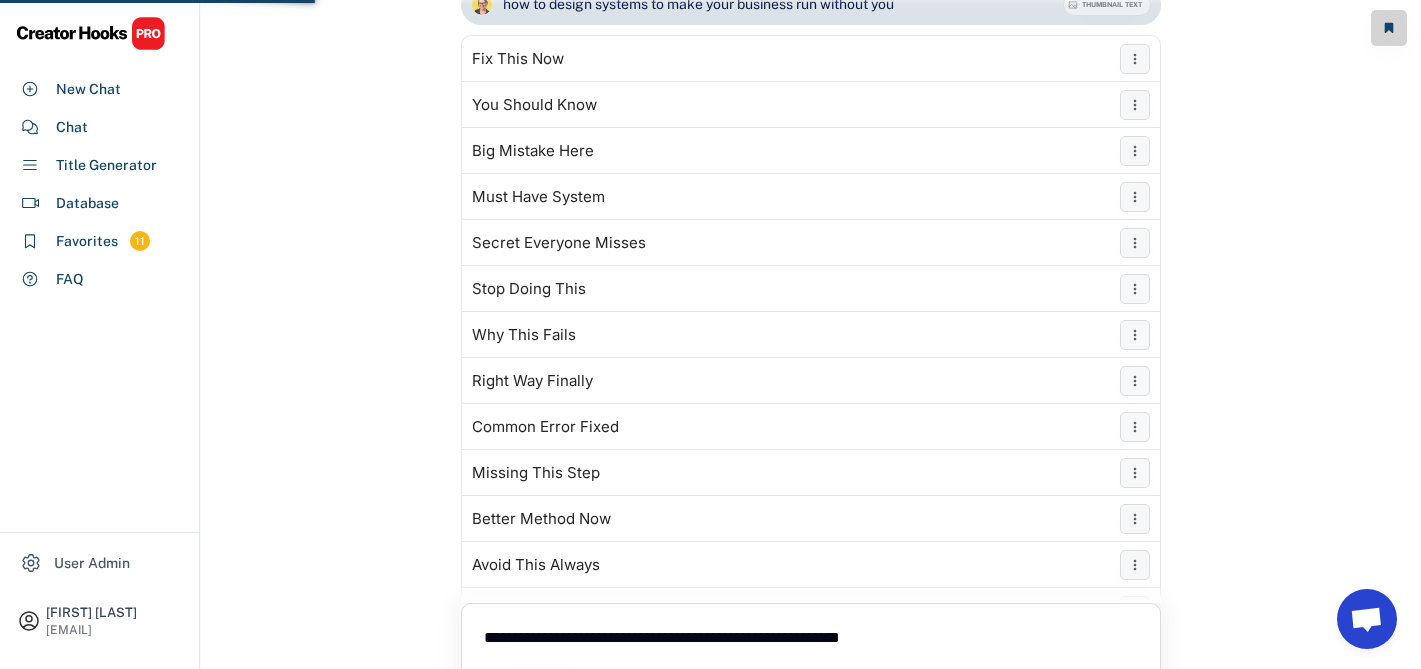 scroll, scrollTop: 0, scrollLeft: 0, axis: both 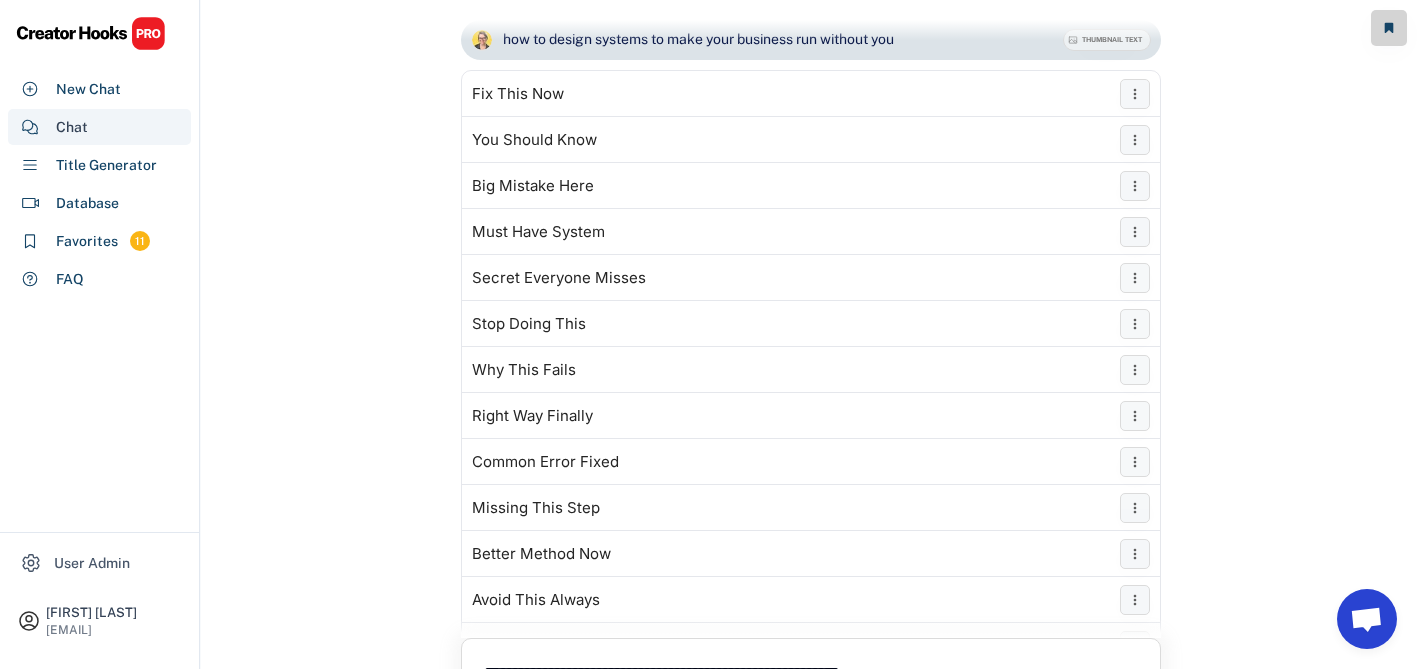 click on "Chat" at bounding box center (99, 127) 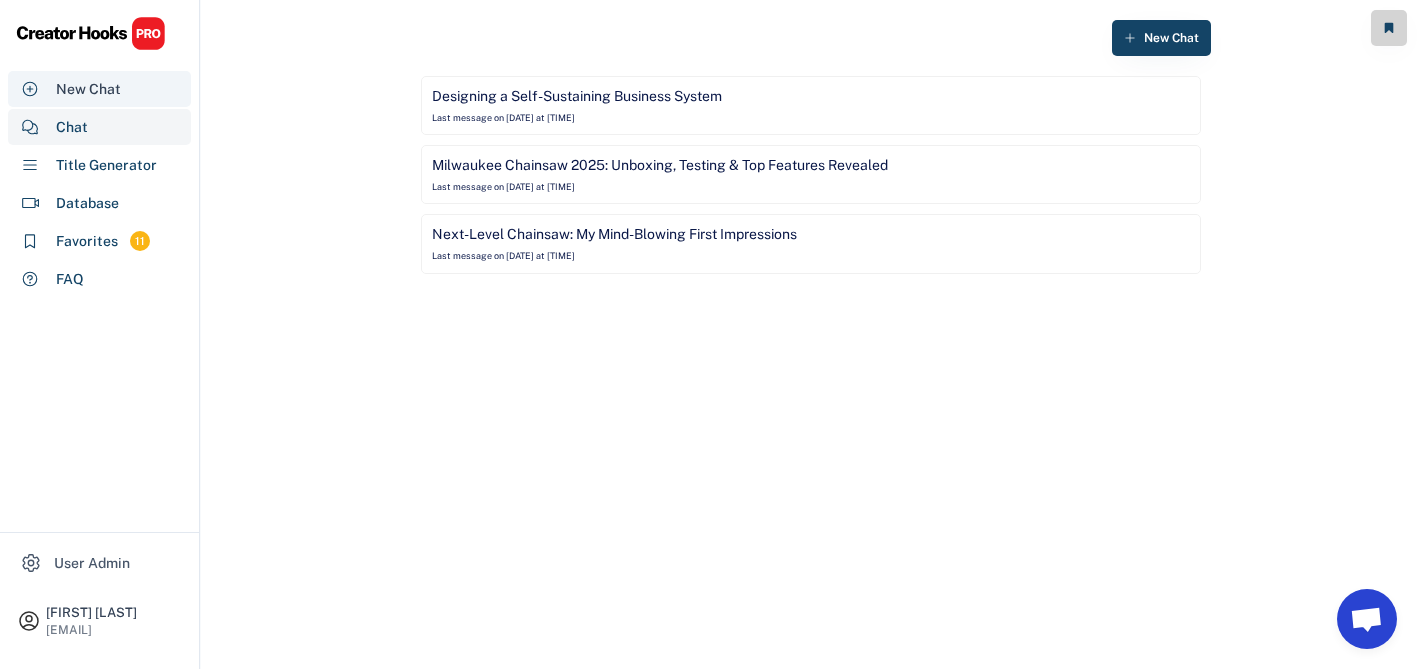 click on "New Chat" at bounding box center (88, 89) 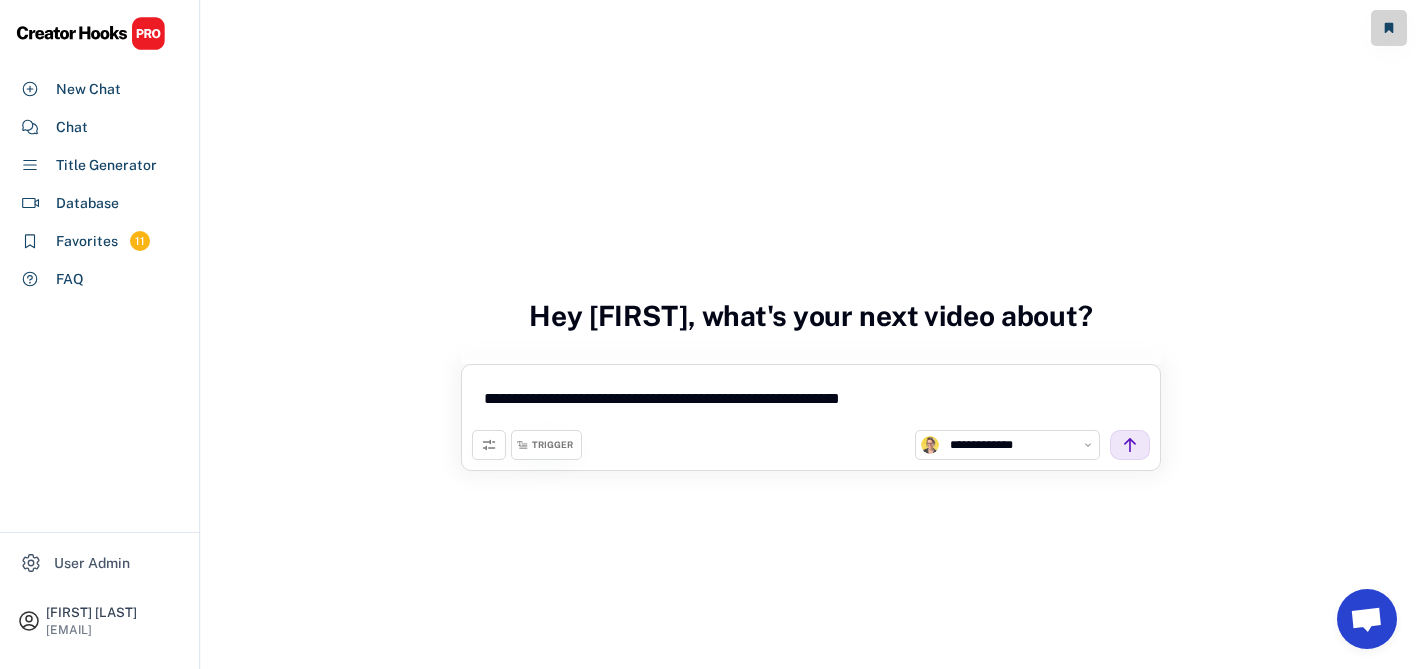 scroll, scrollTop: 60, scrollLeft: 0, axis: vertical 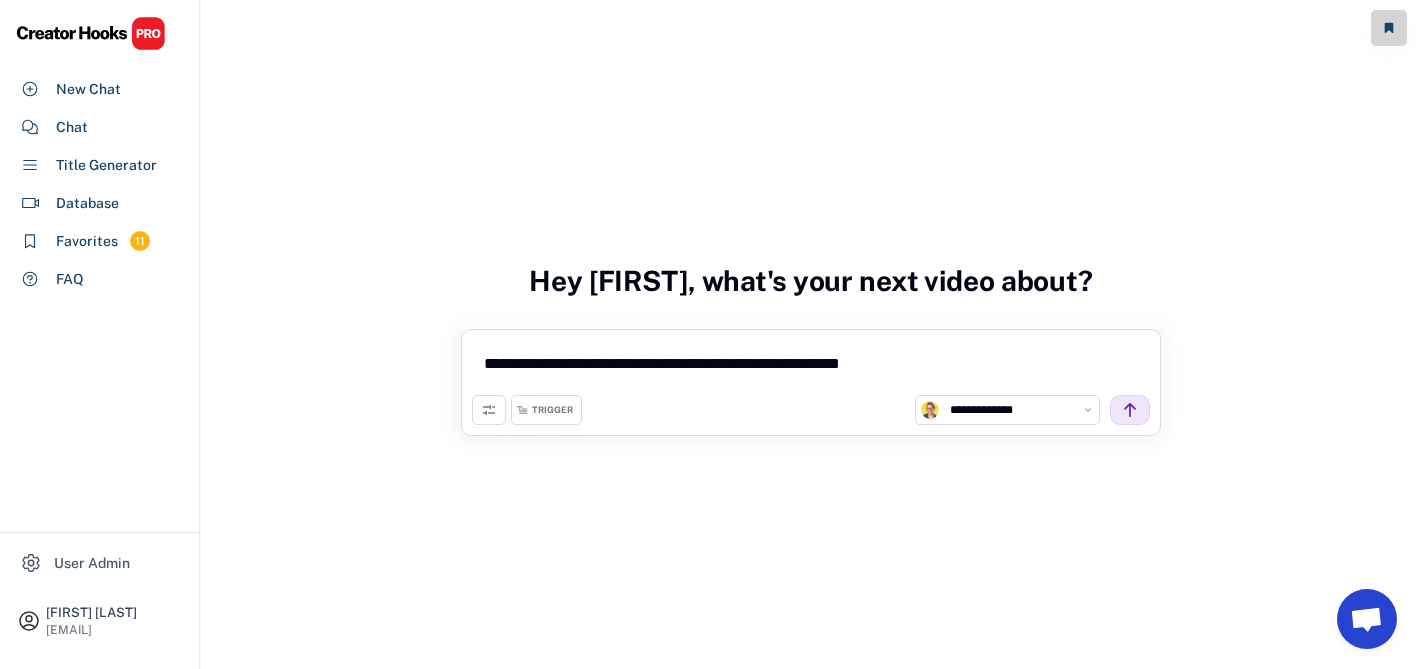click on "**********" at bounding box center (811, 367) 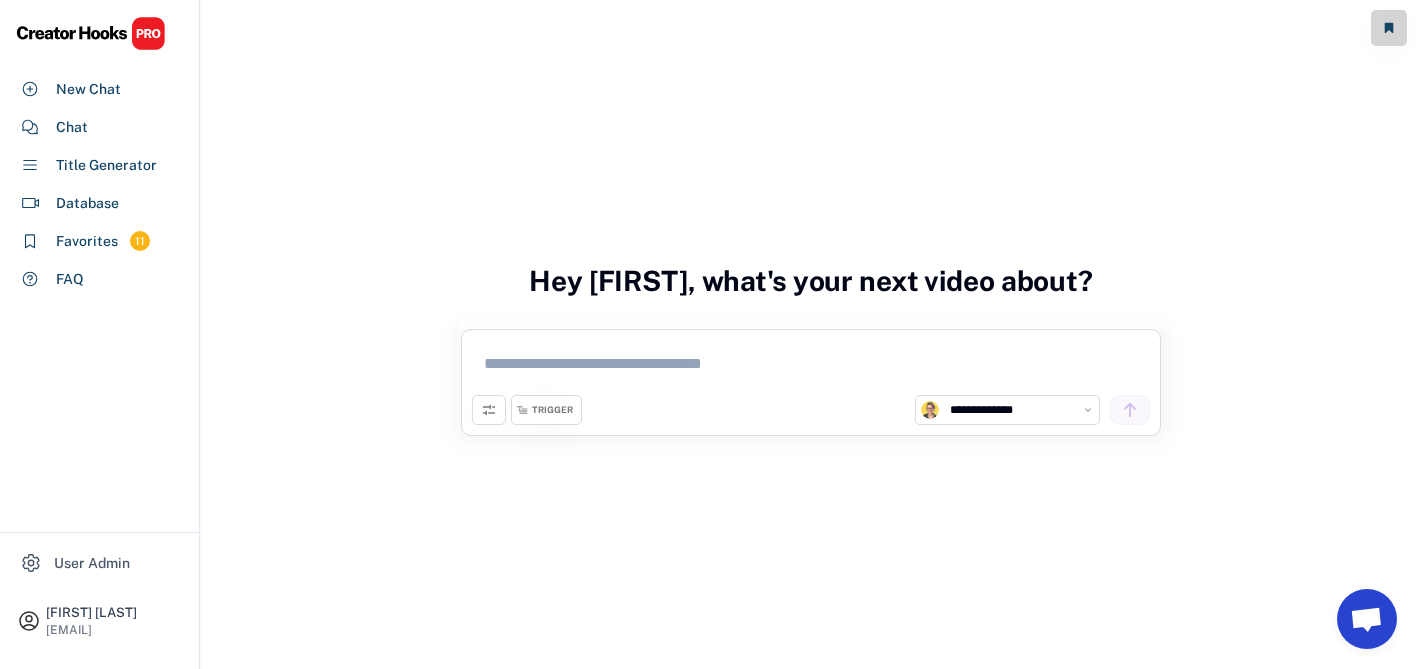 type 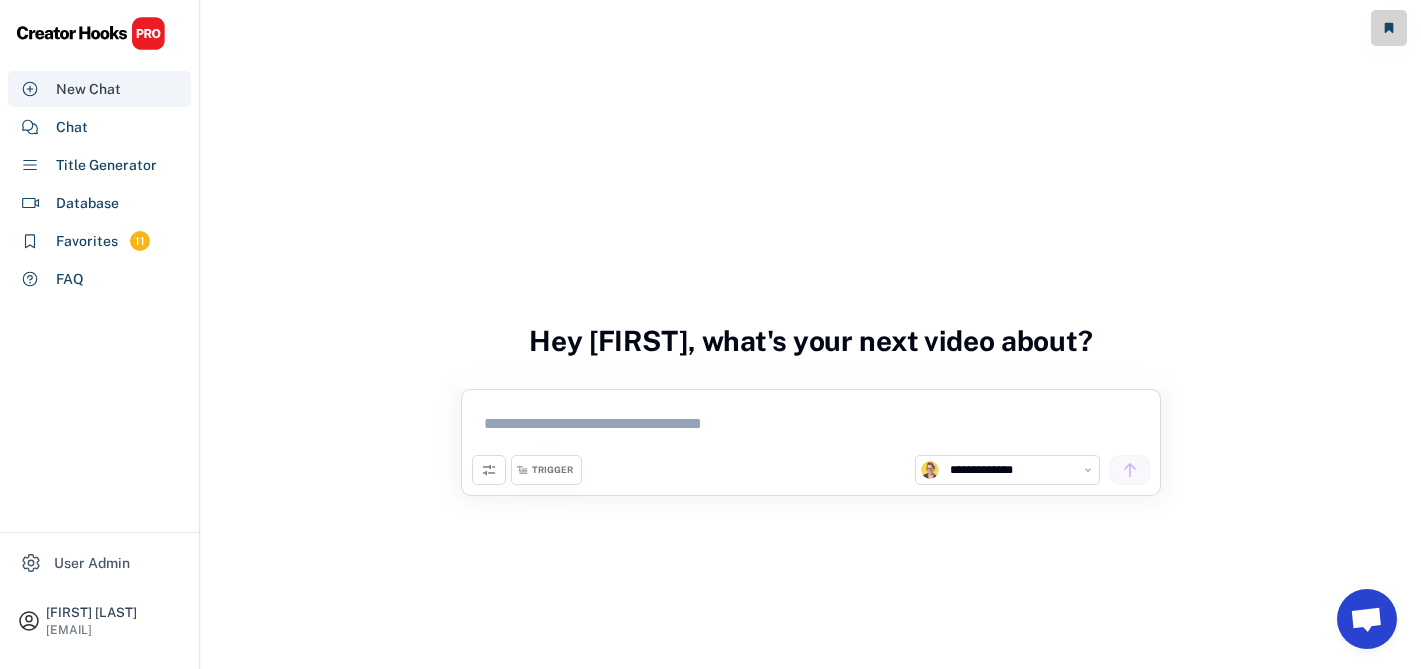 click on "New Chat" at bounding box center (88, 89) 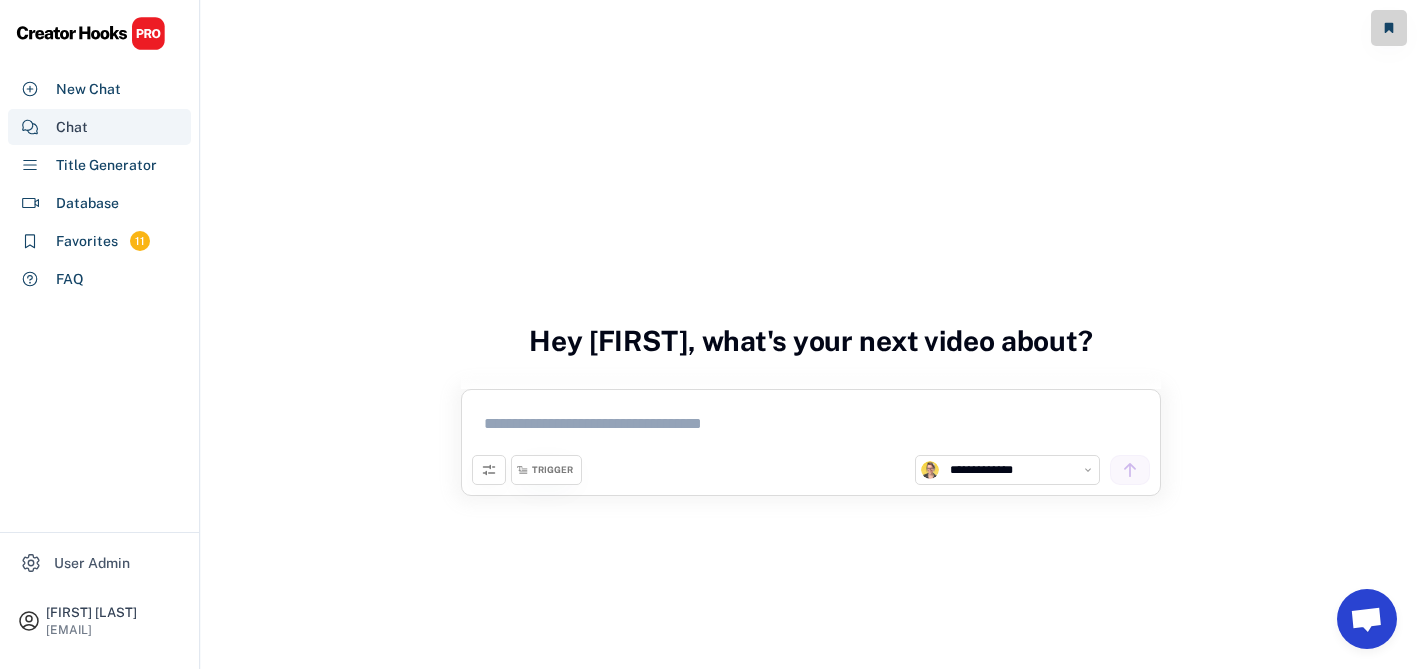 click on "Chat" at bounding box center [72, 127] 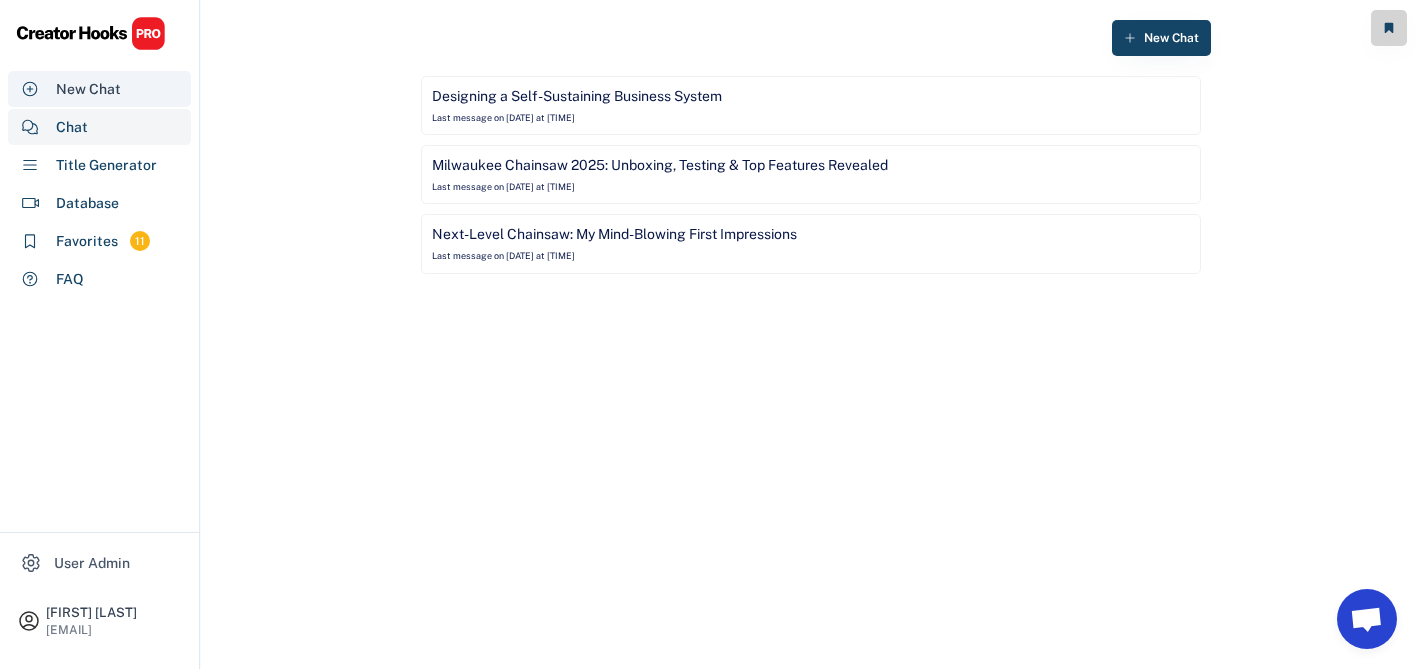click on "New Chat" at bounding box center (88, 89) 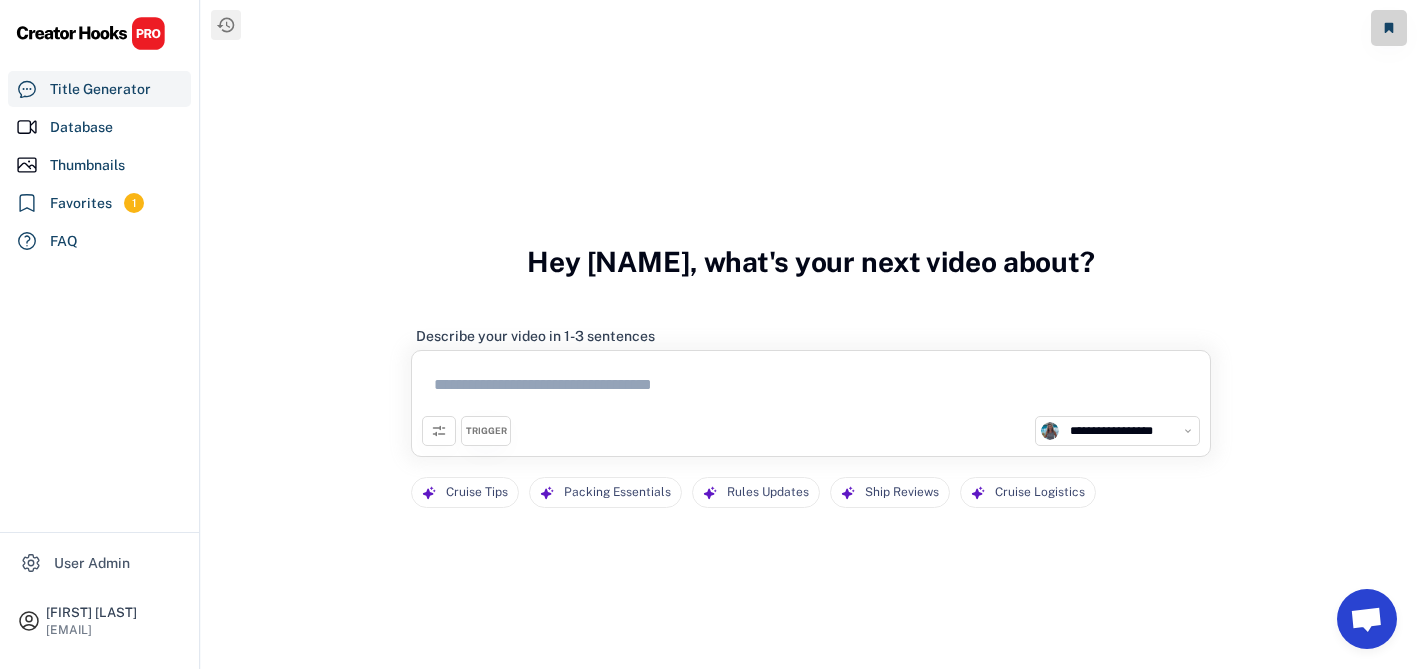 select on "**********" 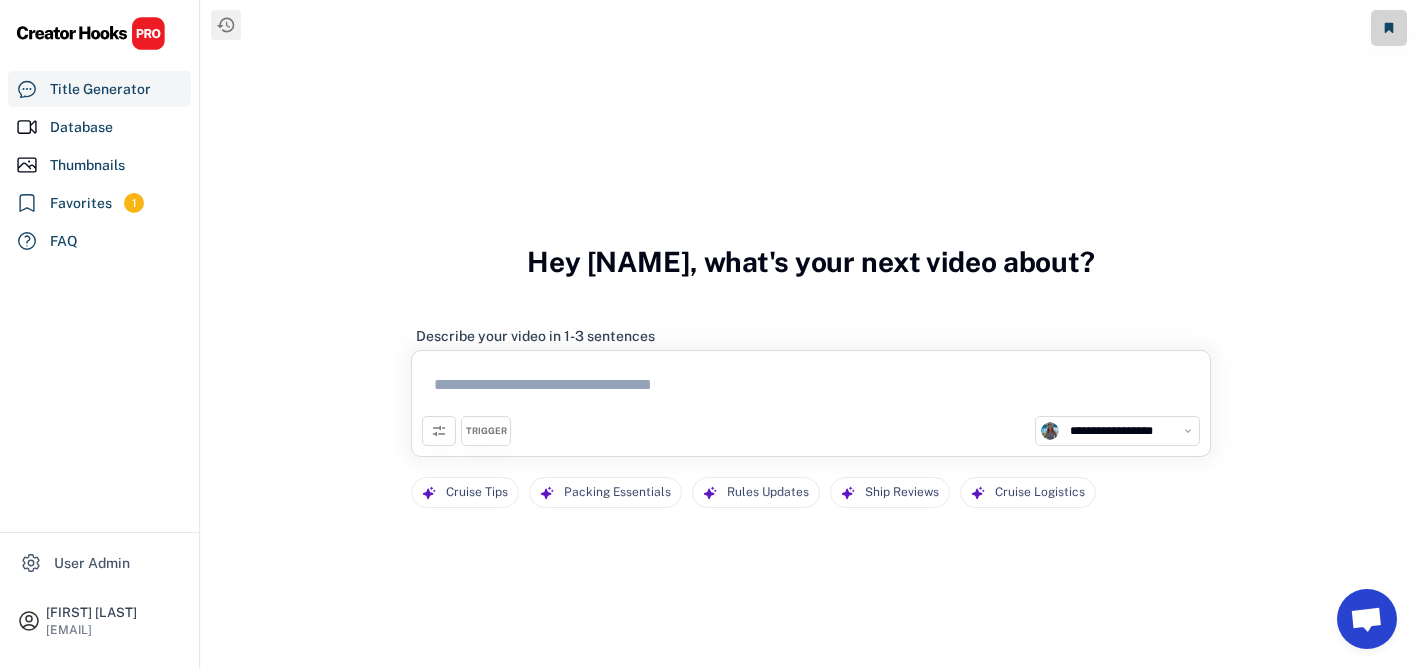 click on "TRIGGER" at bounding box center [486, 431] 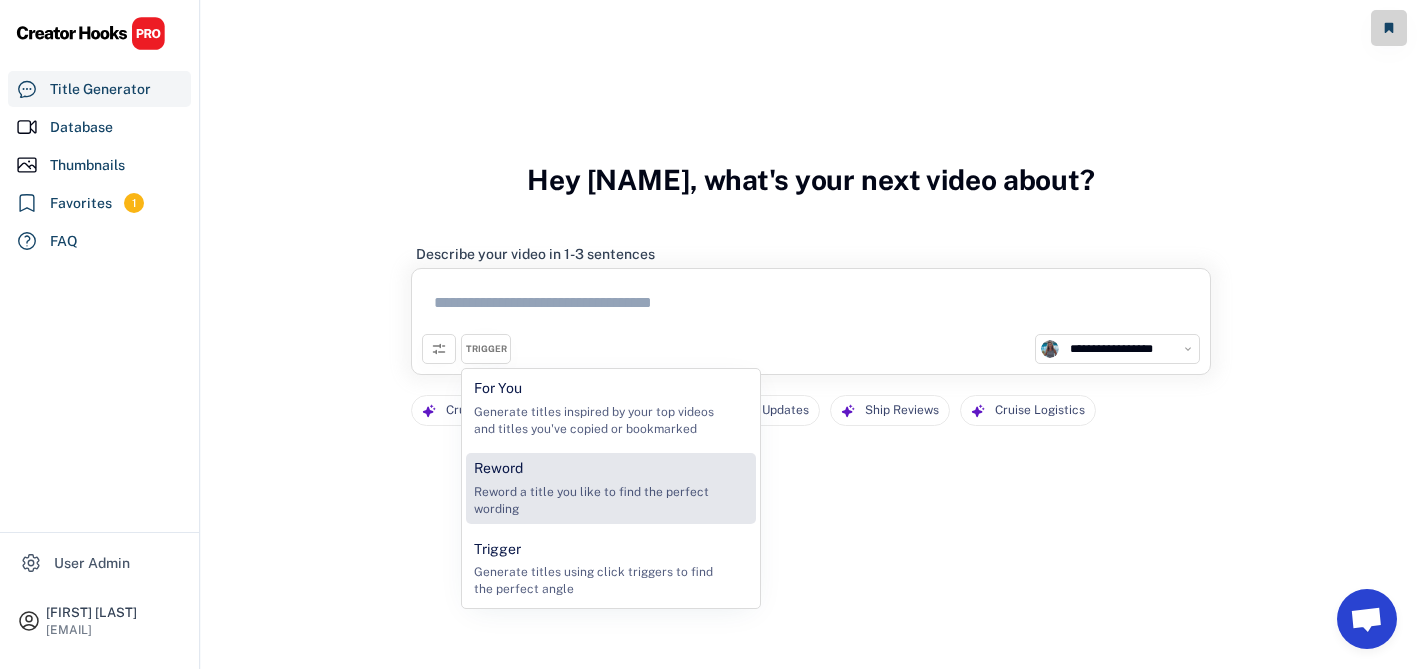 scroll, scrollTop: 83, scrollLeft: 0, axis: vertical 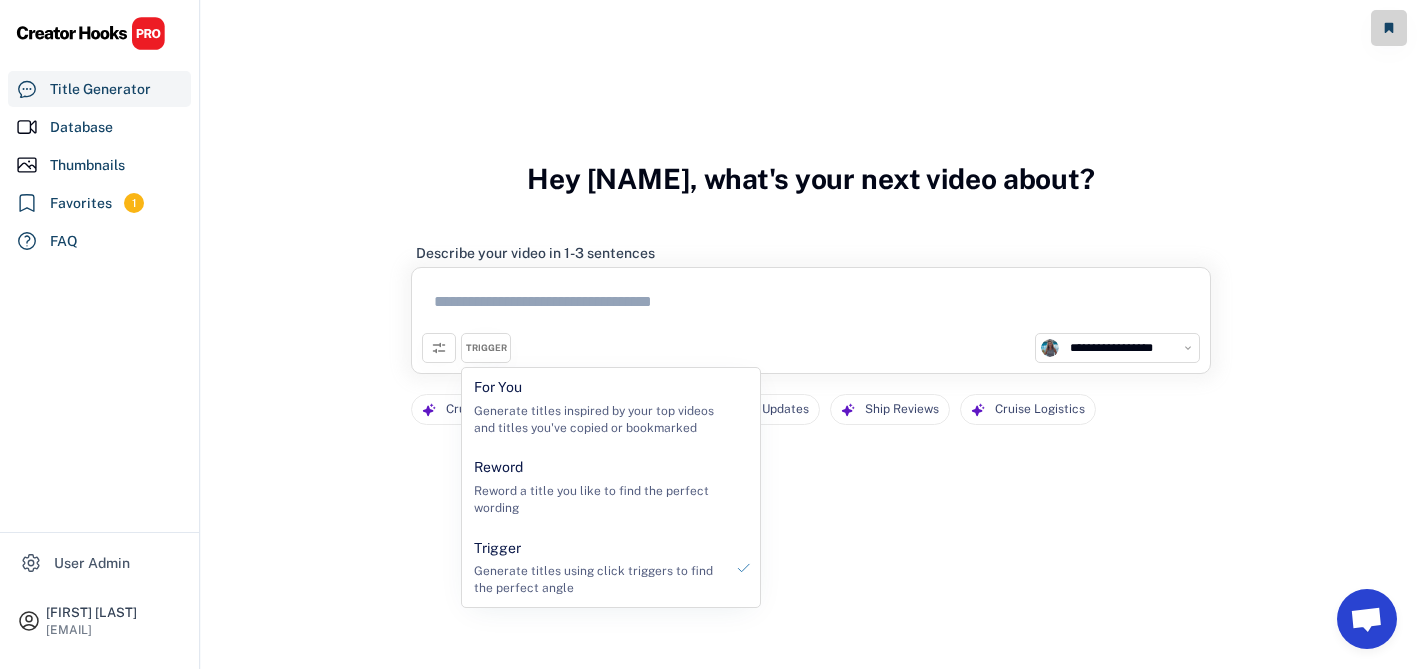 click on "**********" at bounding box center [811, 300] 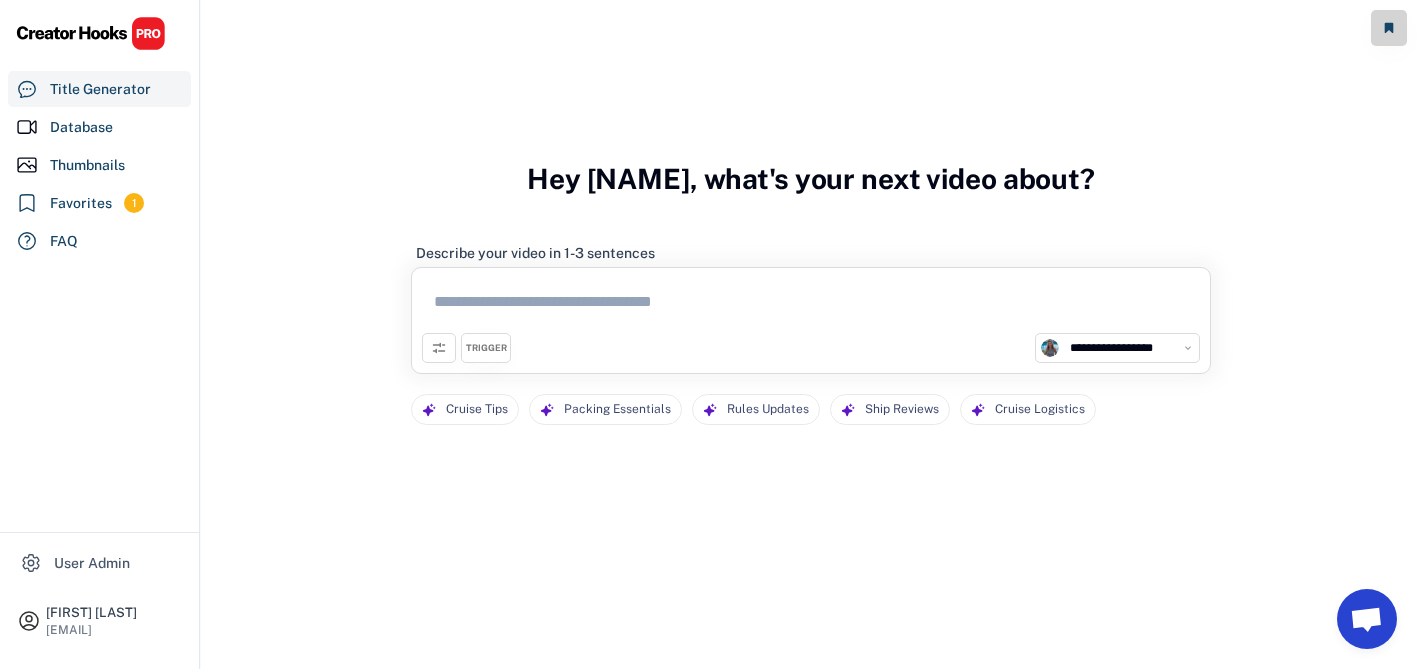 scroll, scrollTop: 0, scrollLeft: 0, axis: both 